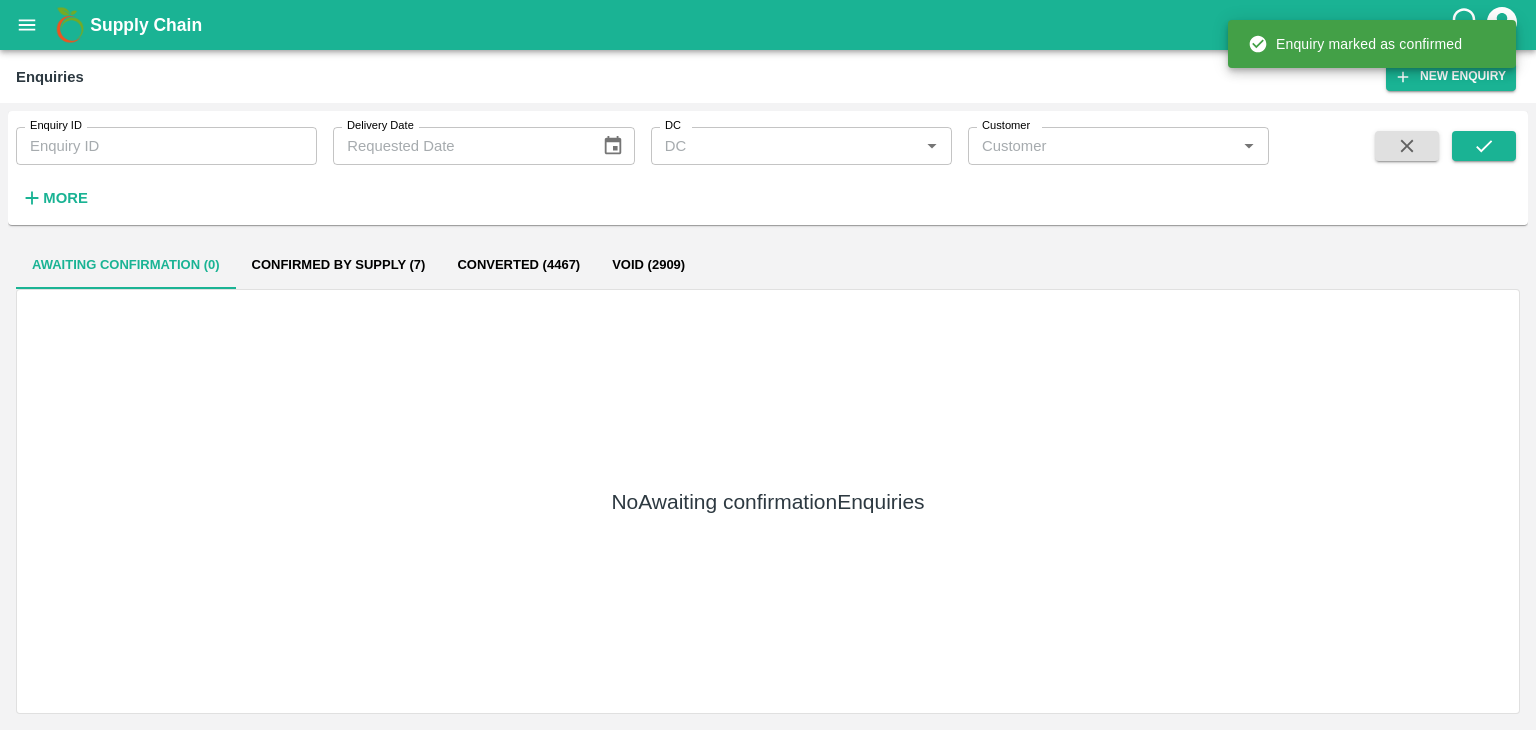 scroll, scrollTop: 0, scrollLeft: 0, axis: both 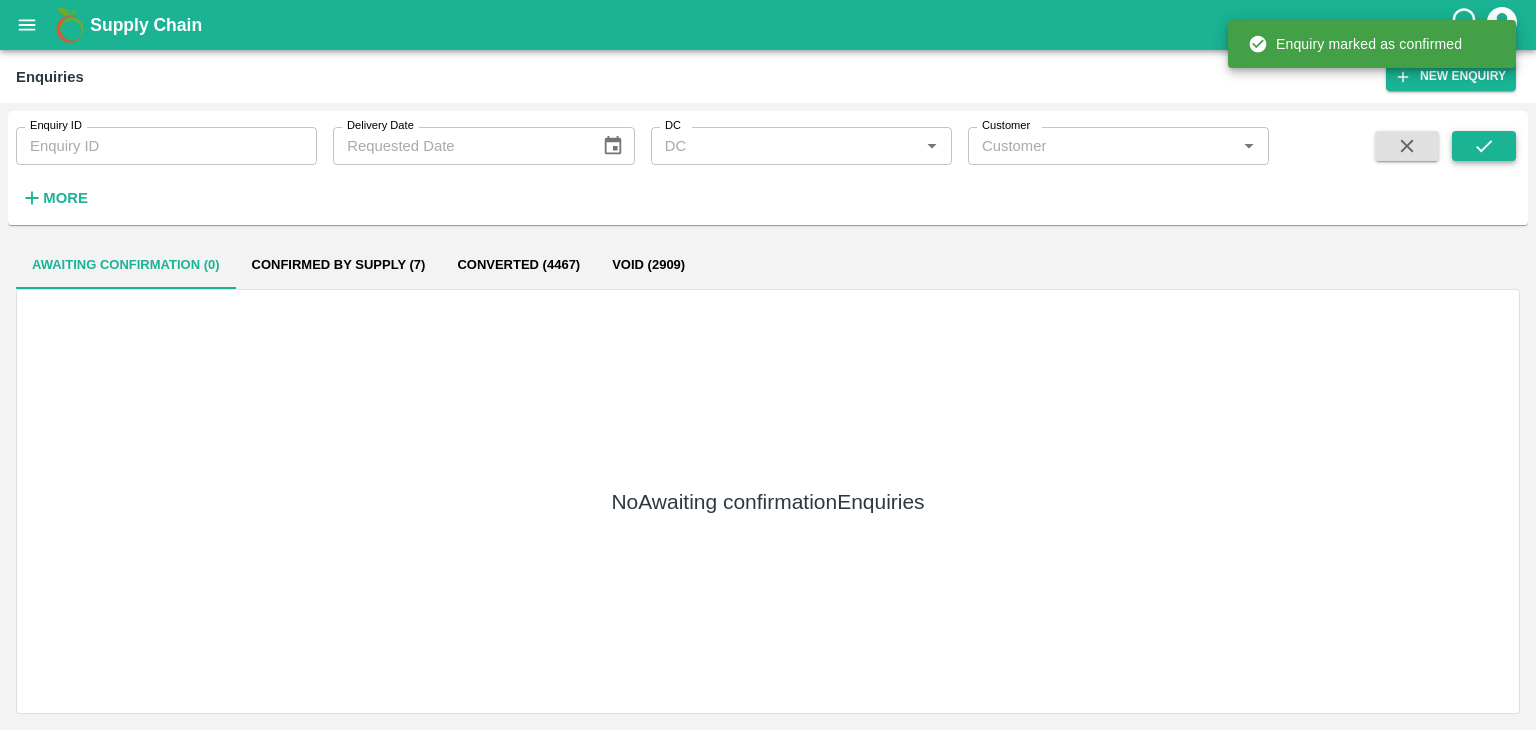 click at bounding box center (1484, 146) 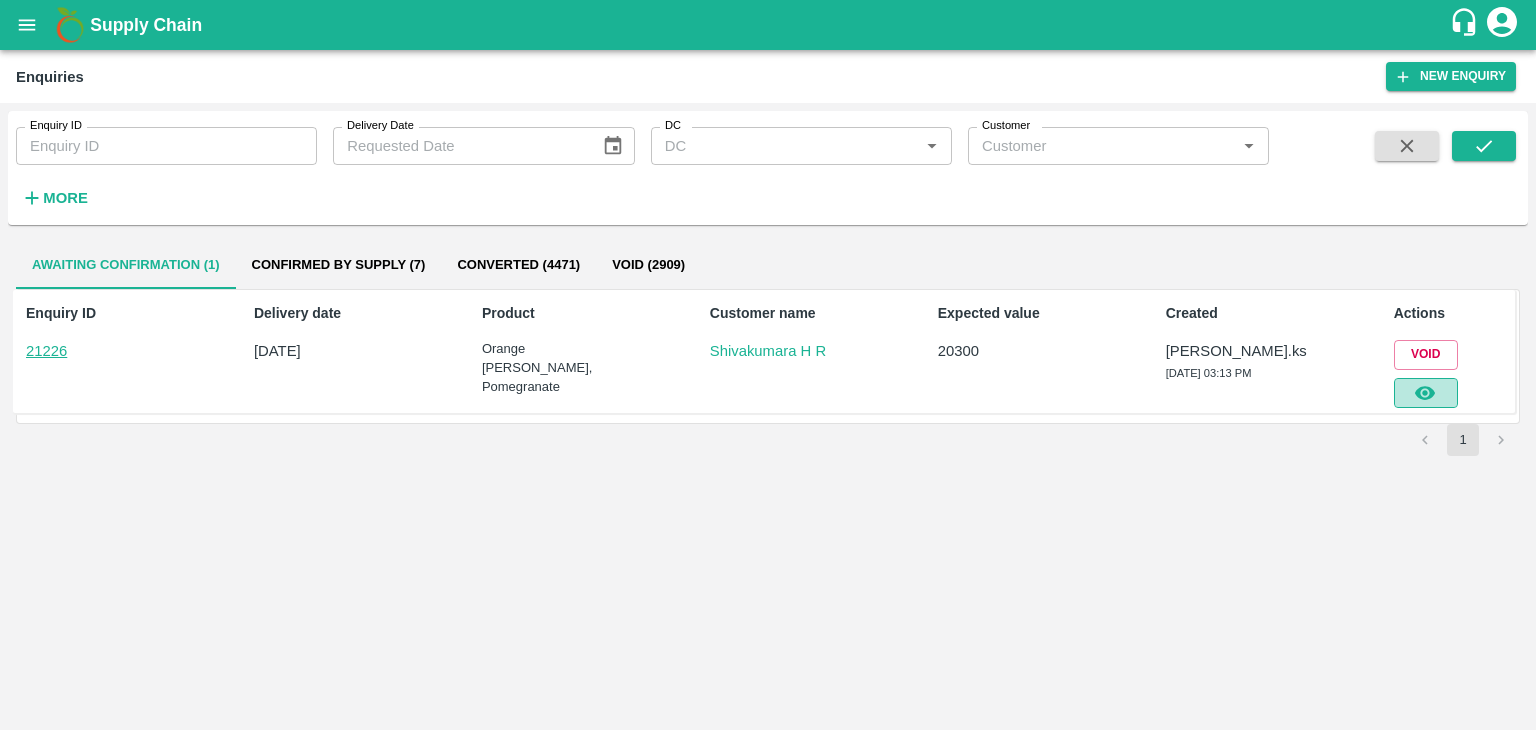 click at bounding box center [1426, 393] 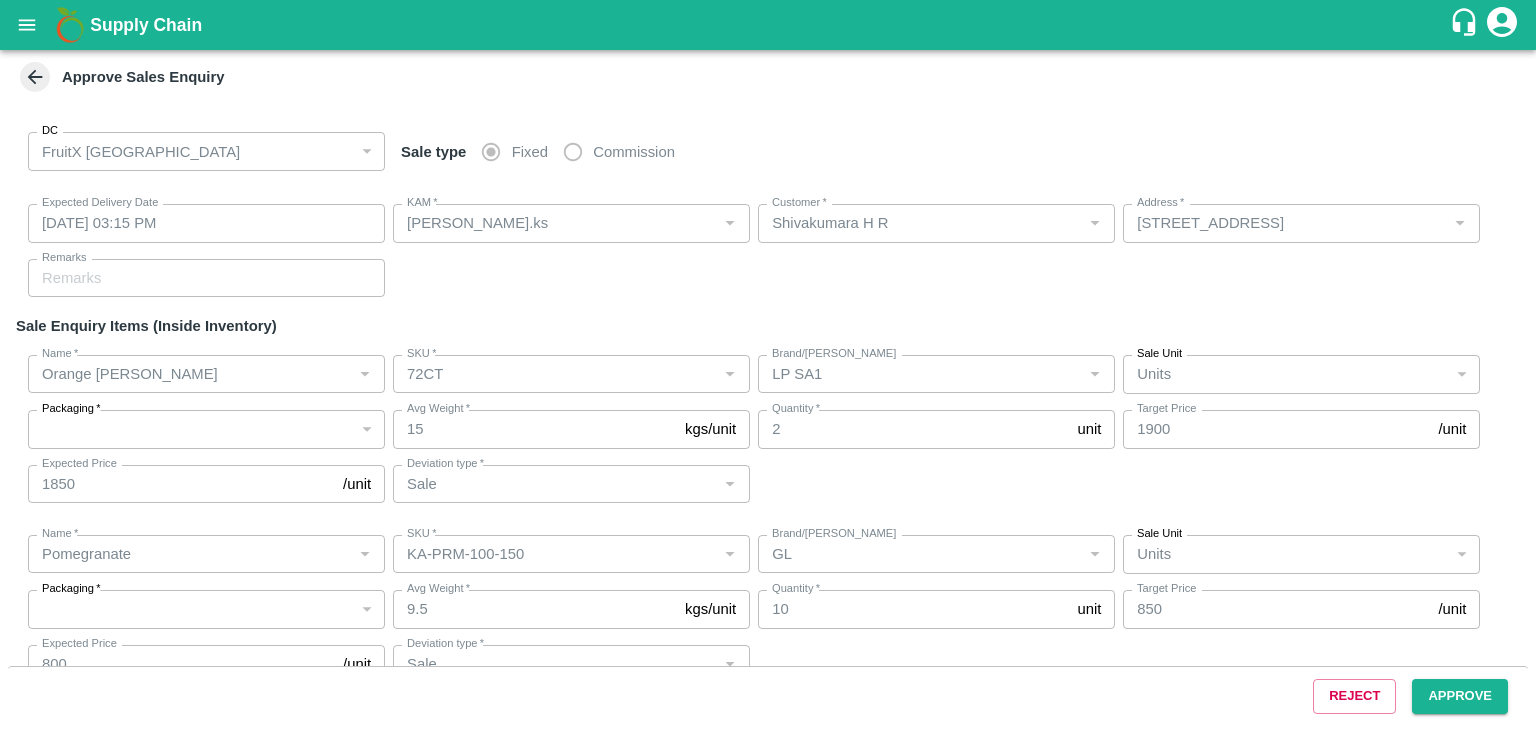 type on "26/07/2025 03:15 PM" 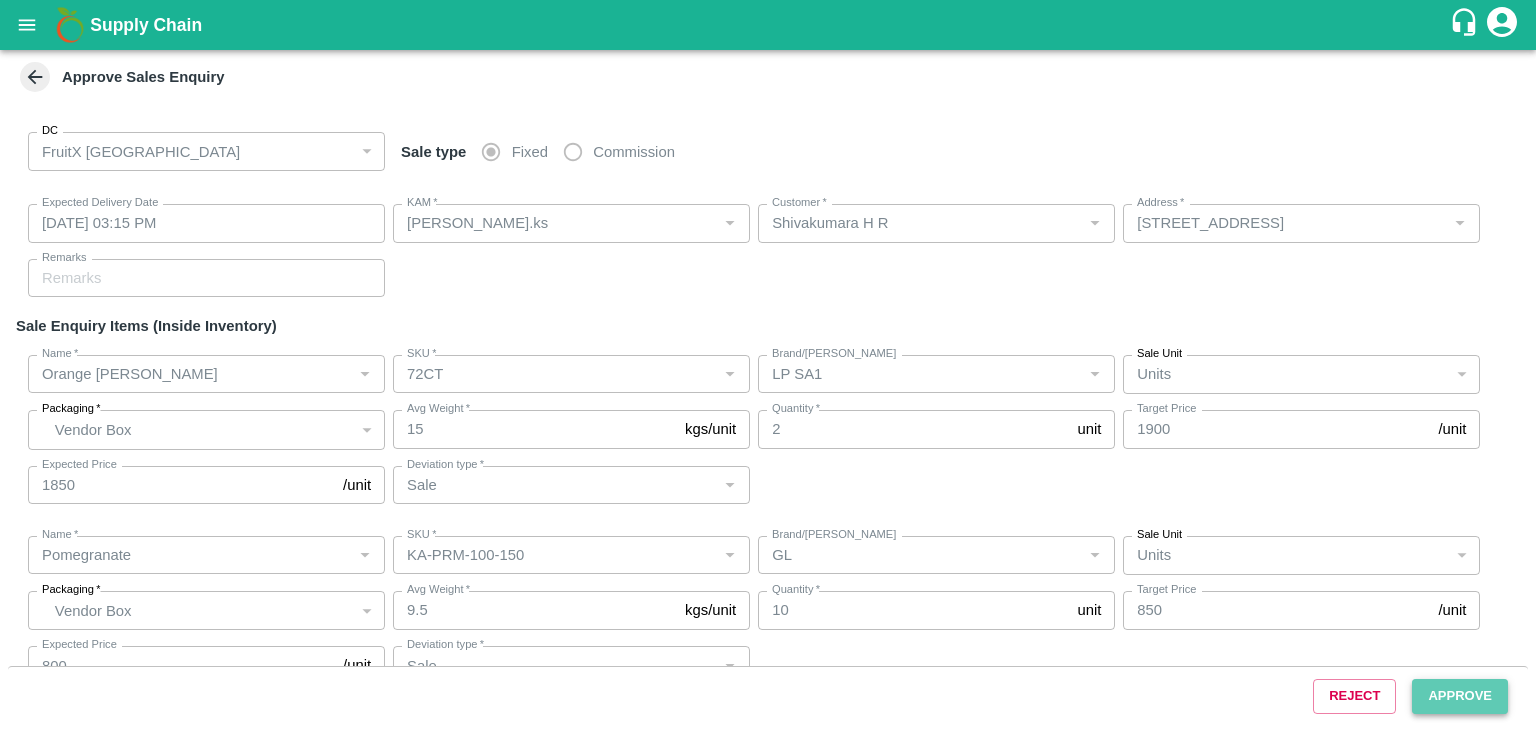 click on "Approve" at bounding box center (1460, 696) 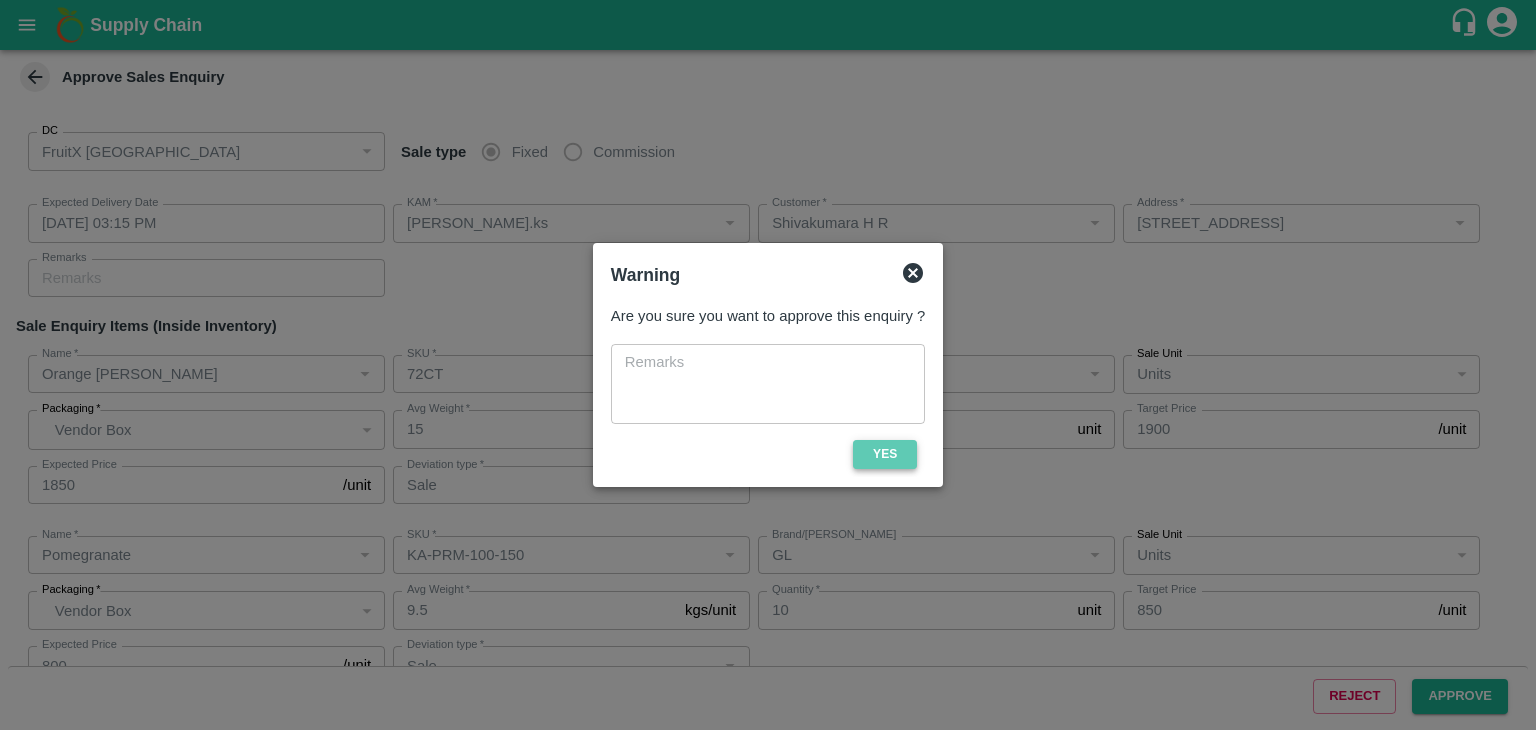 click on "Yes" at bounding box center [885, 454] 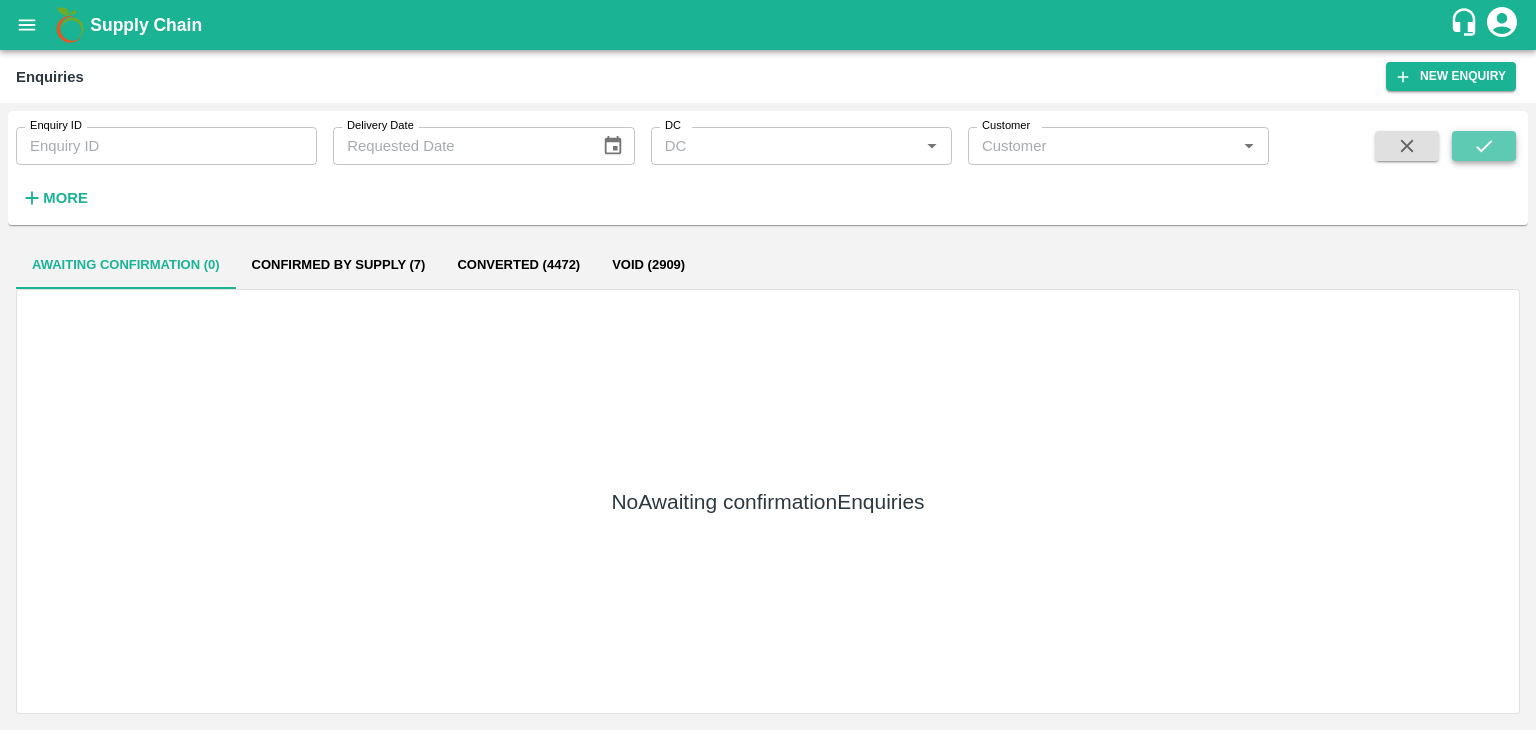 click at bounding box center [1484, 146] 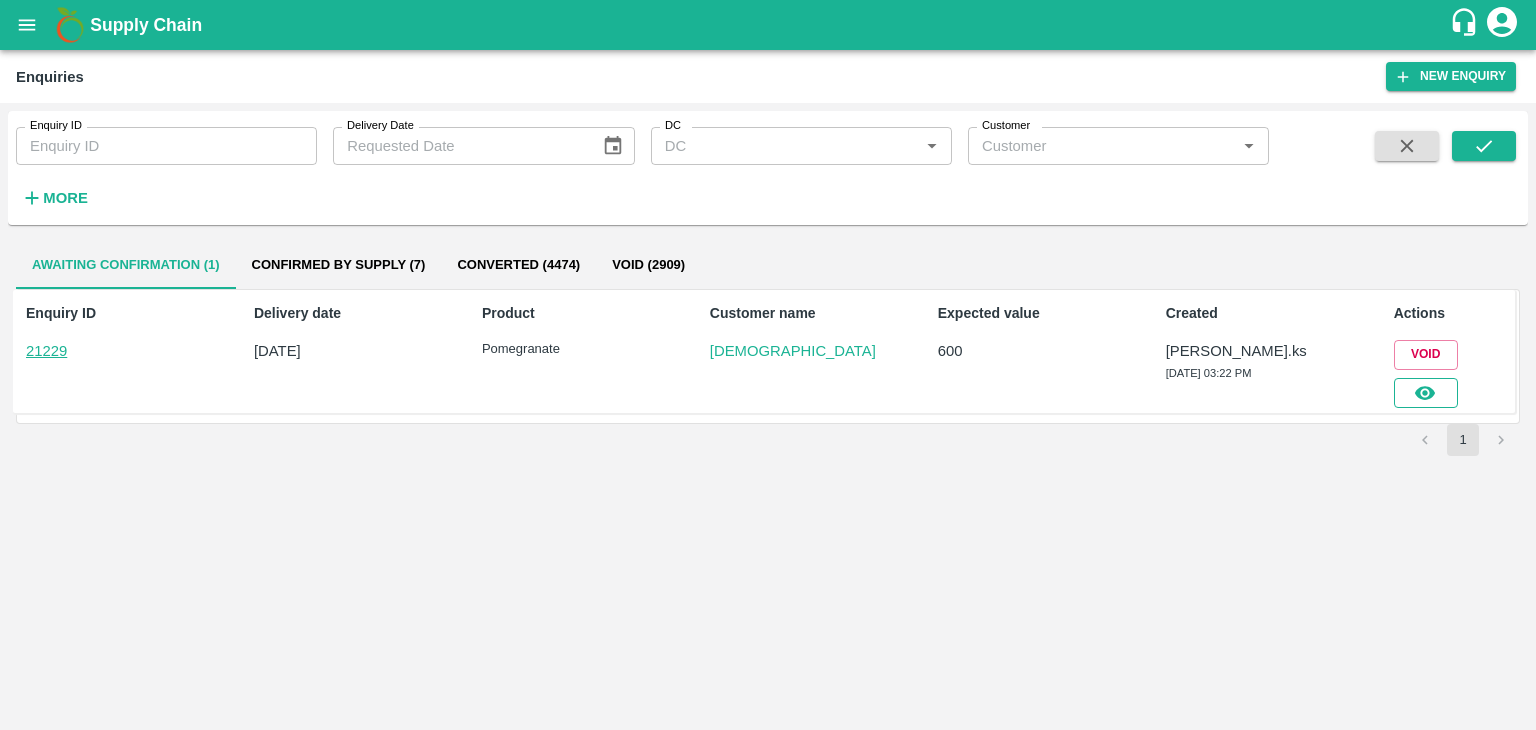 drag, startPoint x: 1439, startPoint y: 369, endPoint x: 1447, endPoint y: 381, distance: 14.422205 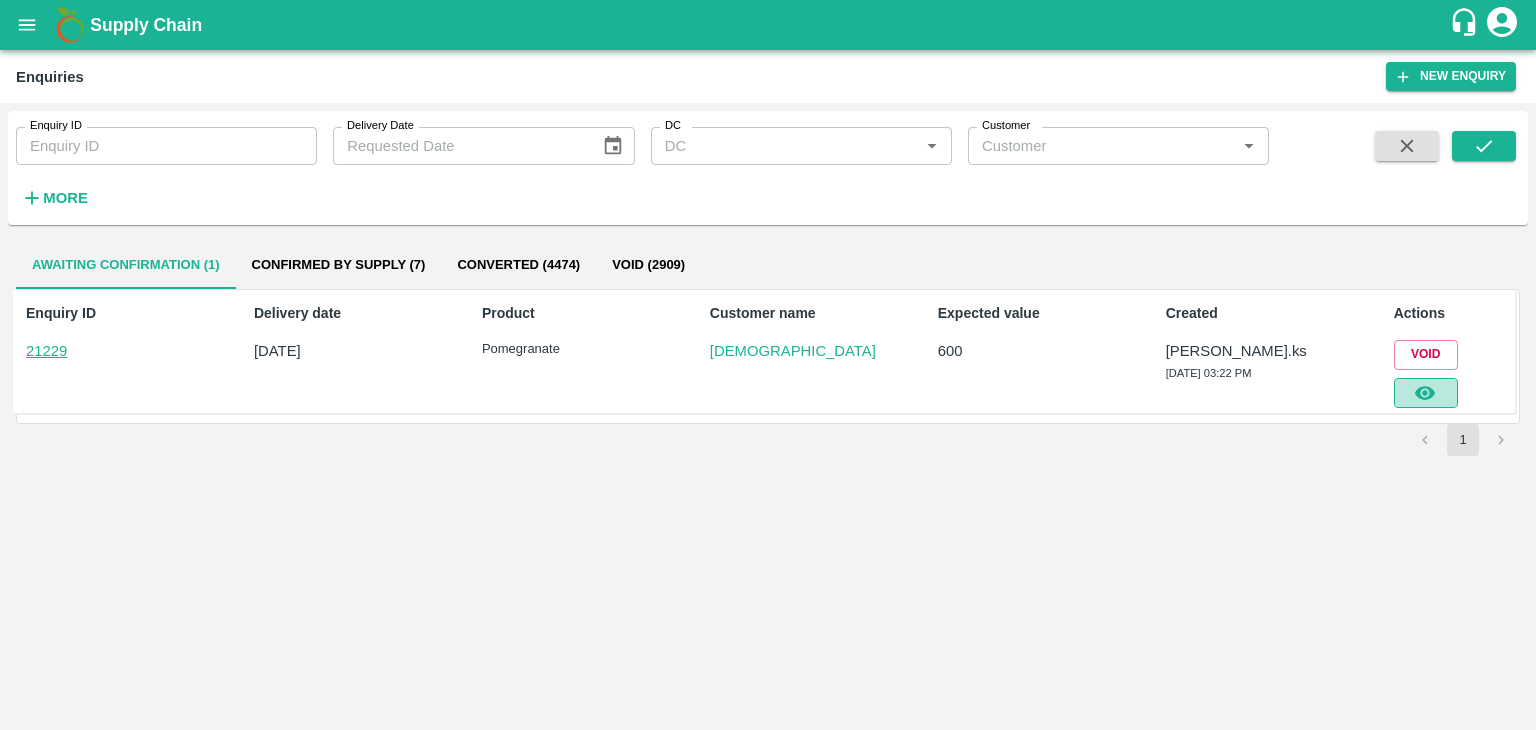 click at bounding box center [1426, 393] 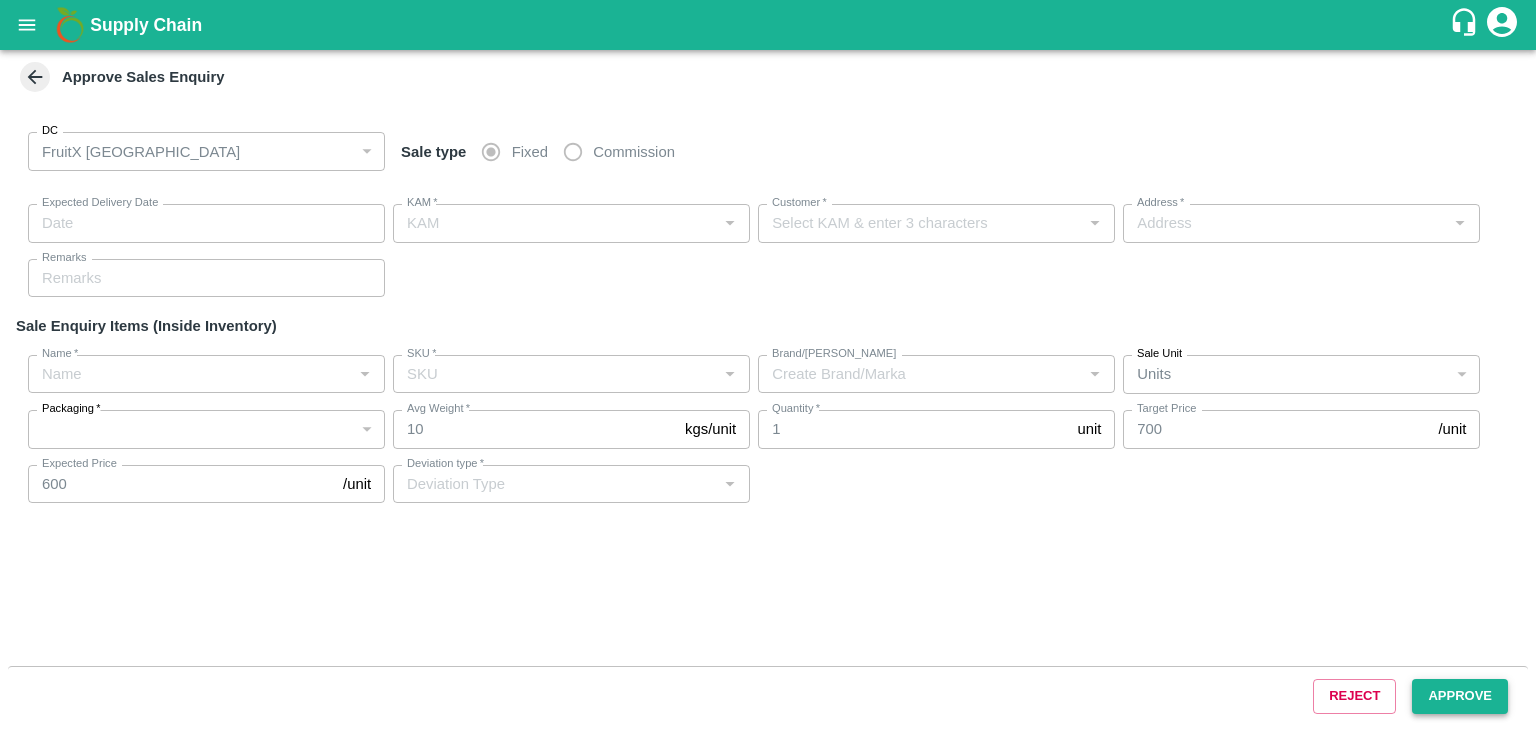 type on "26/07/2025 03:25 PM" 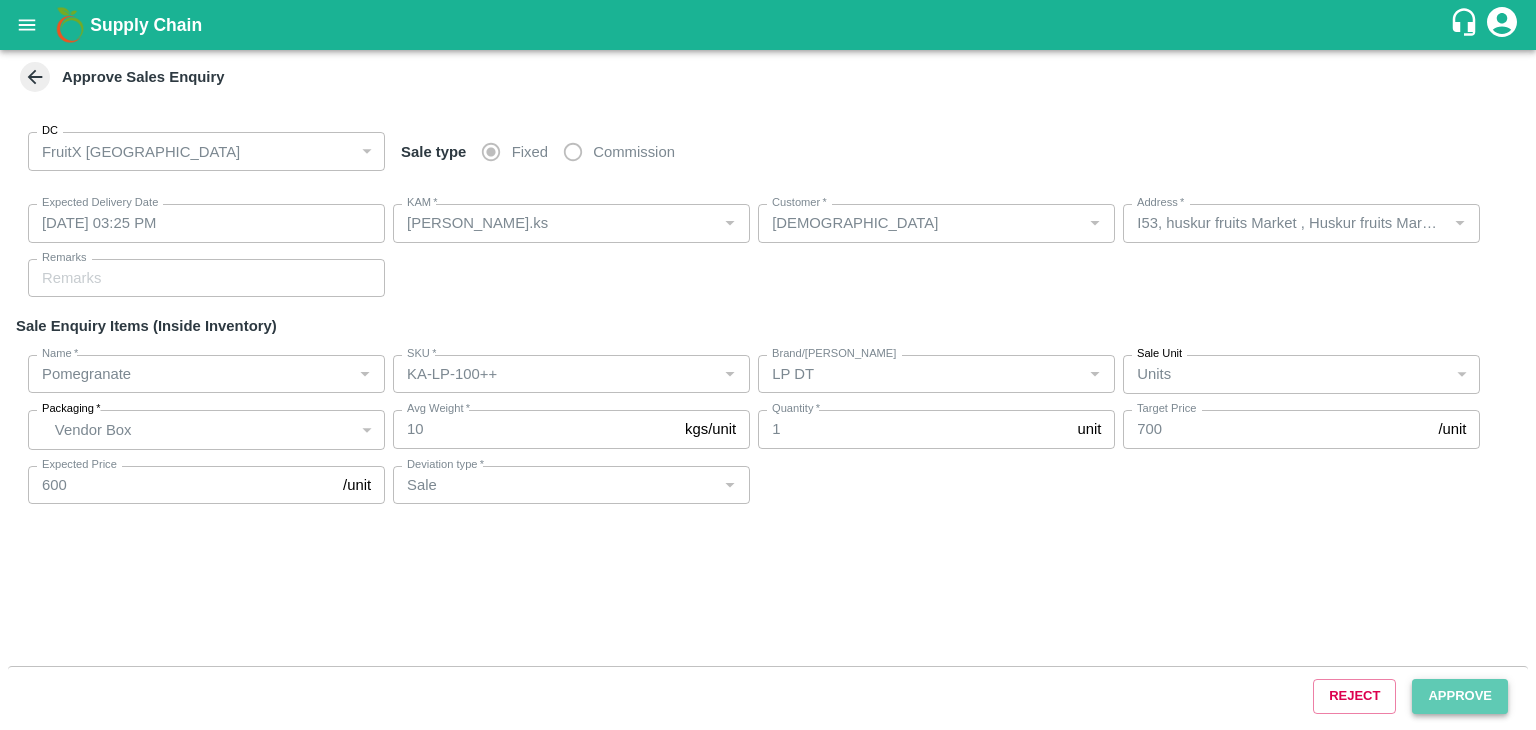 click on "Approve" at bounding box center (1460, 696) 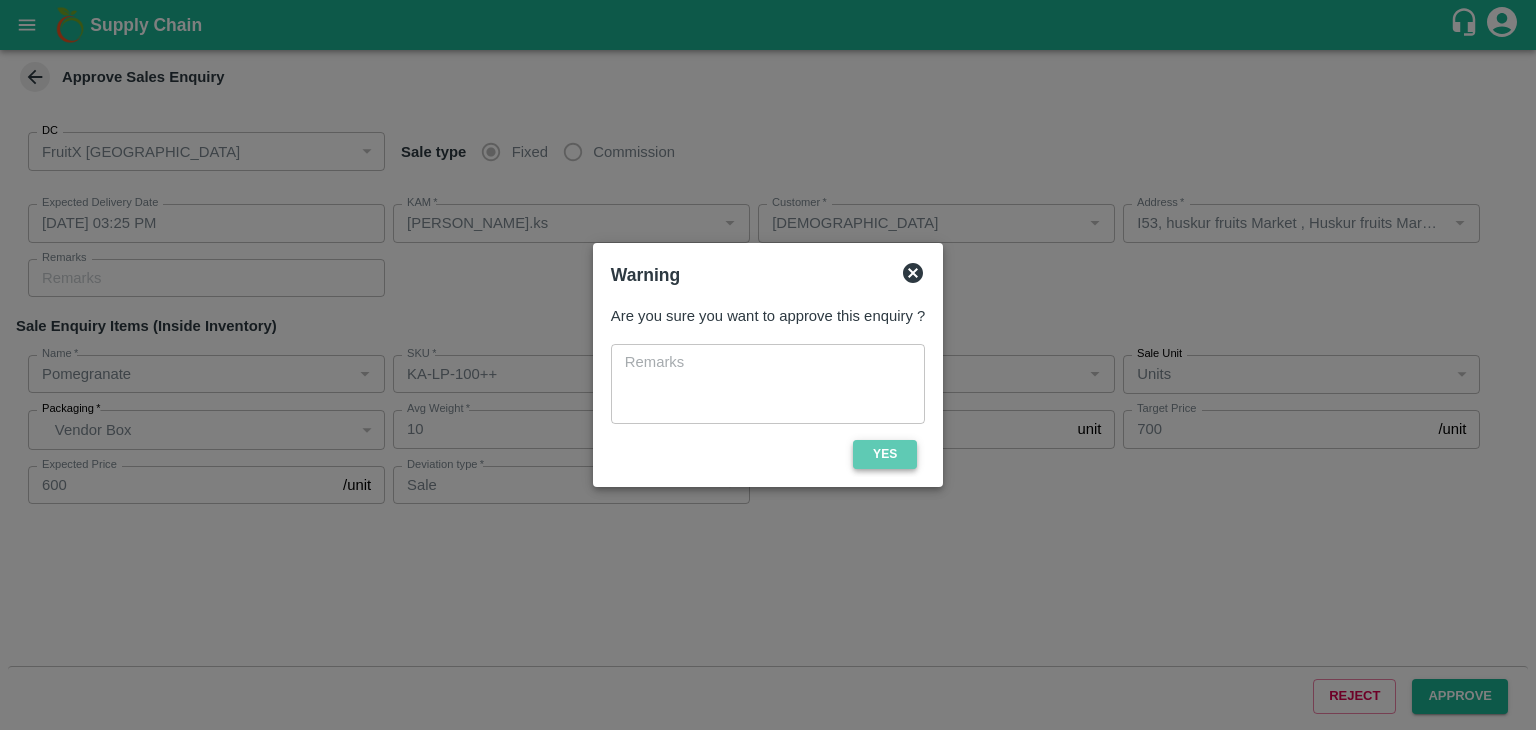 click on "Yes" at bounding box center [885, 454] 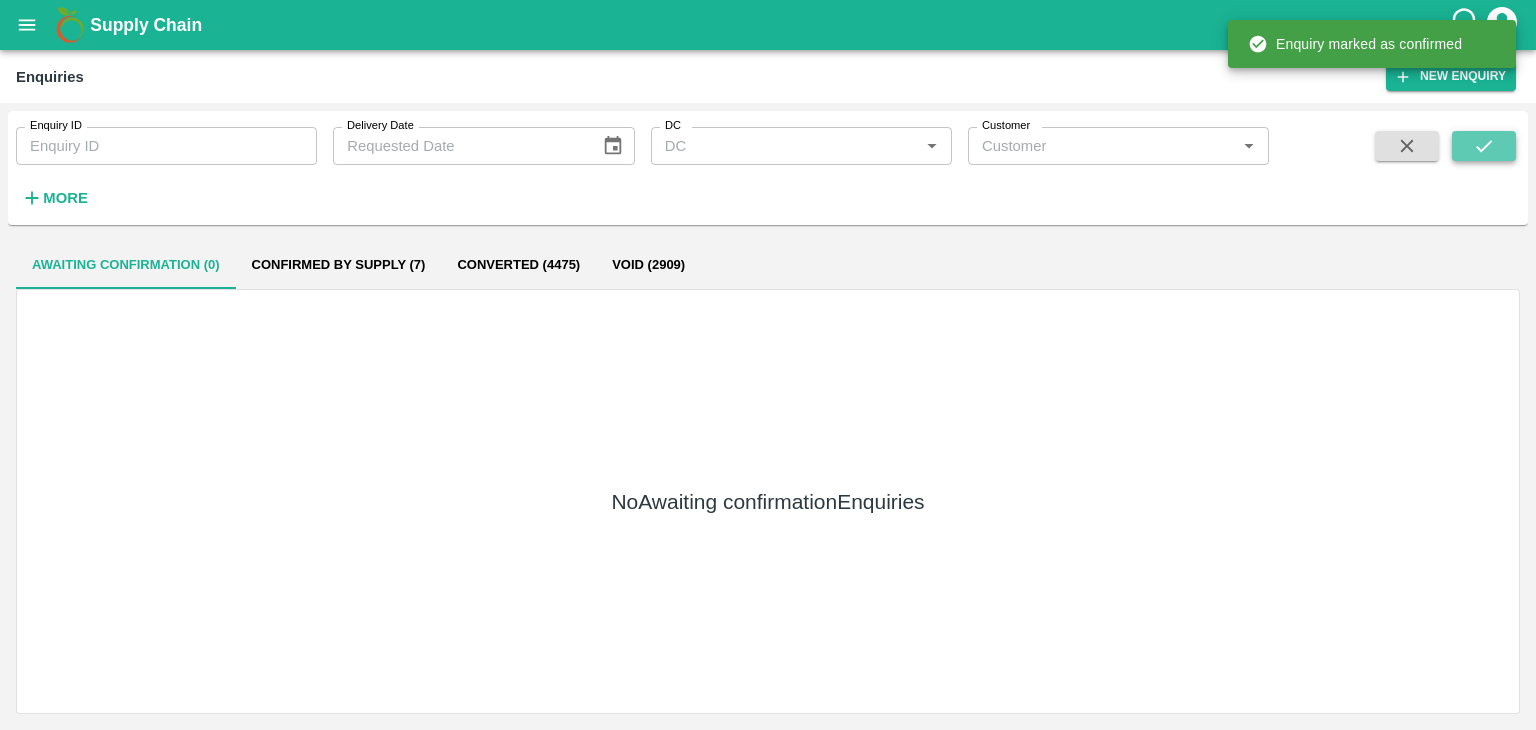 click at bounding box center (1484, 146) 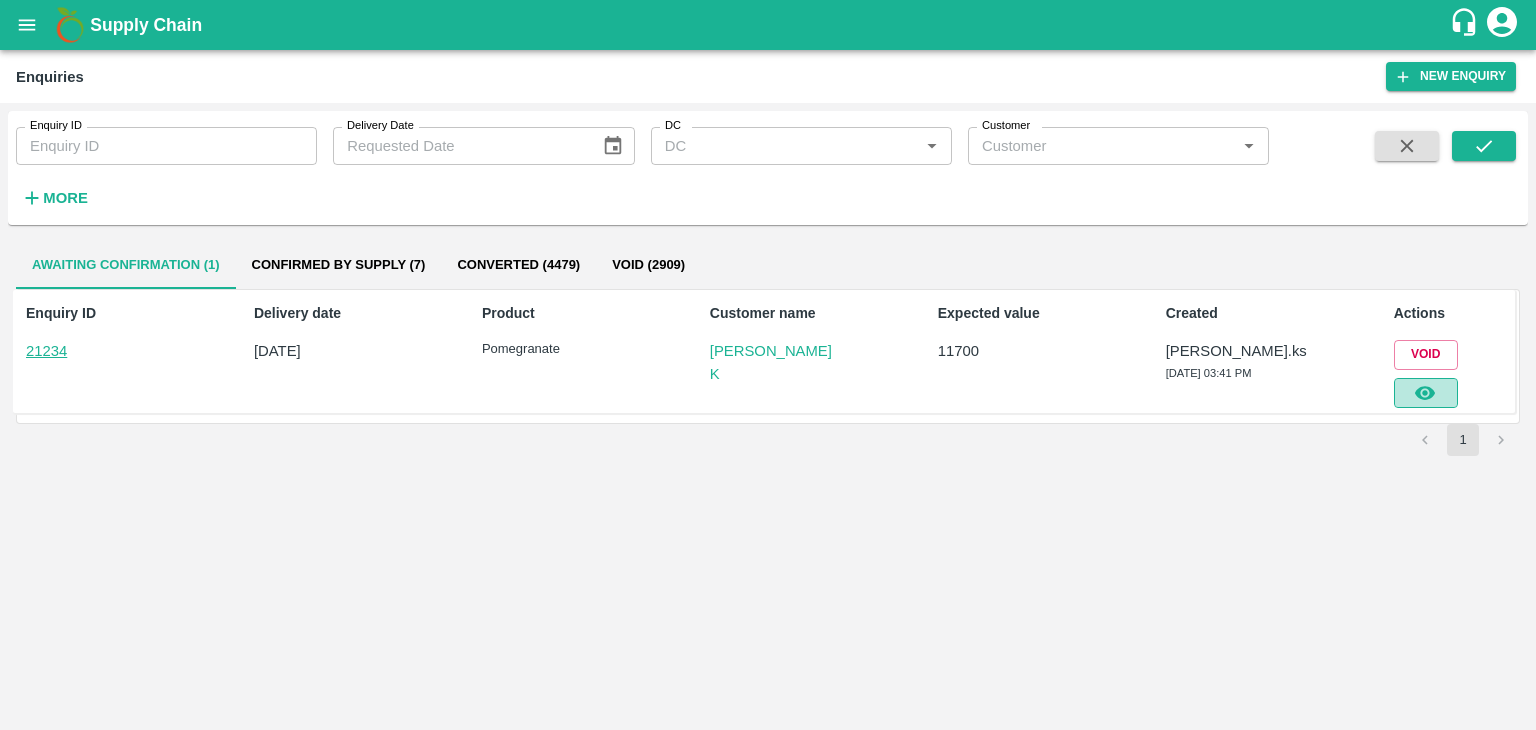 click at bounding box center [1426, 393] 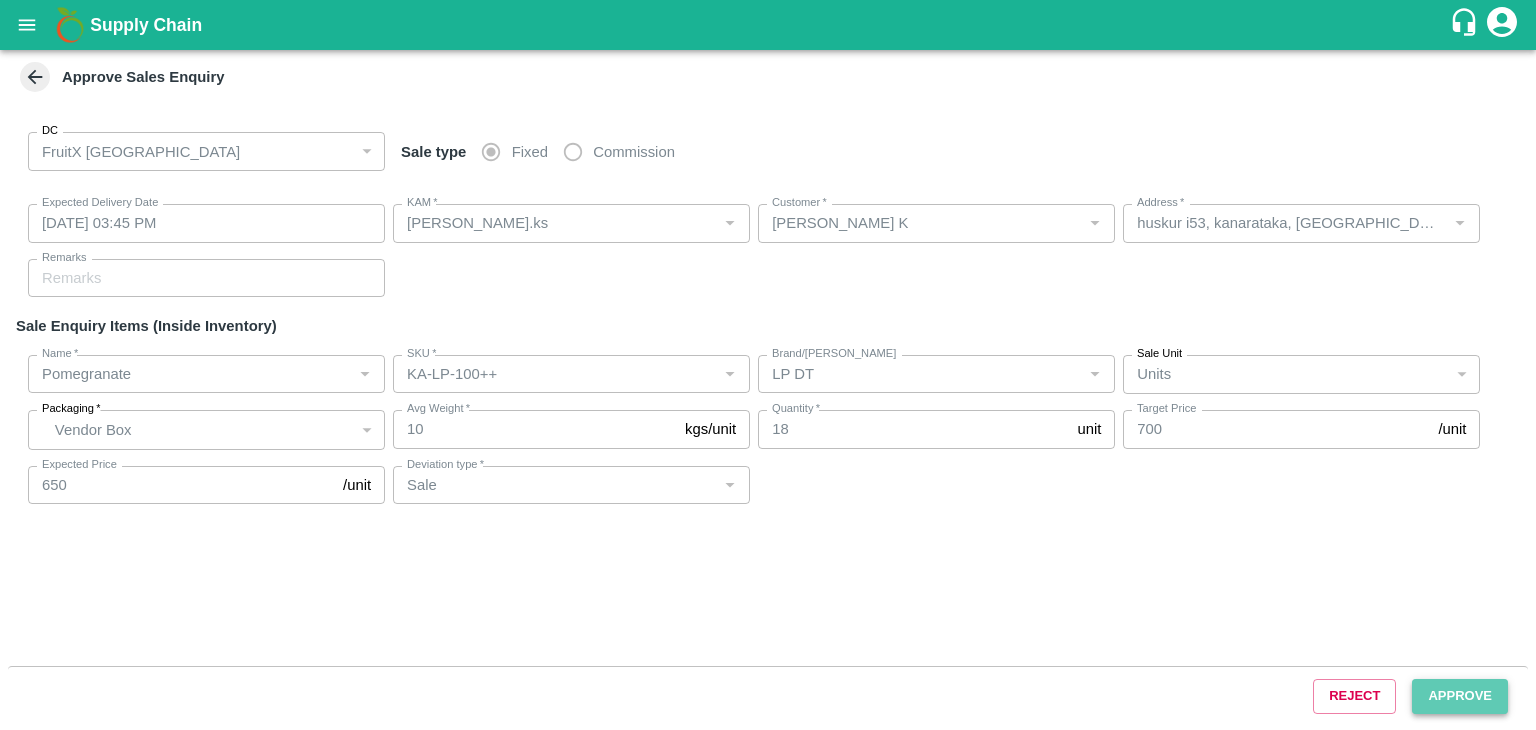 click on "Approve" at bounding box center [1460, 696] 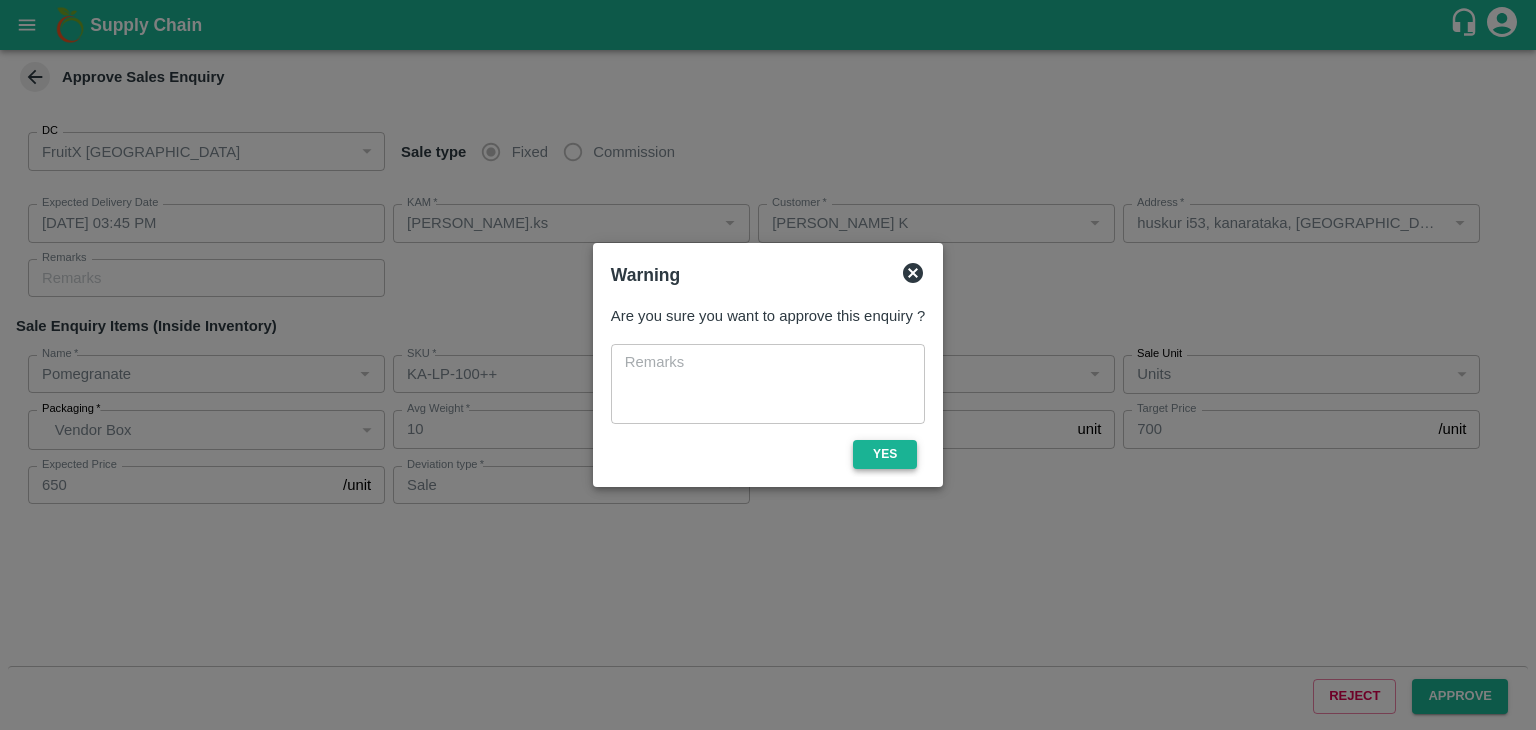 click on "Yes" at bounding box center [885, 454] 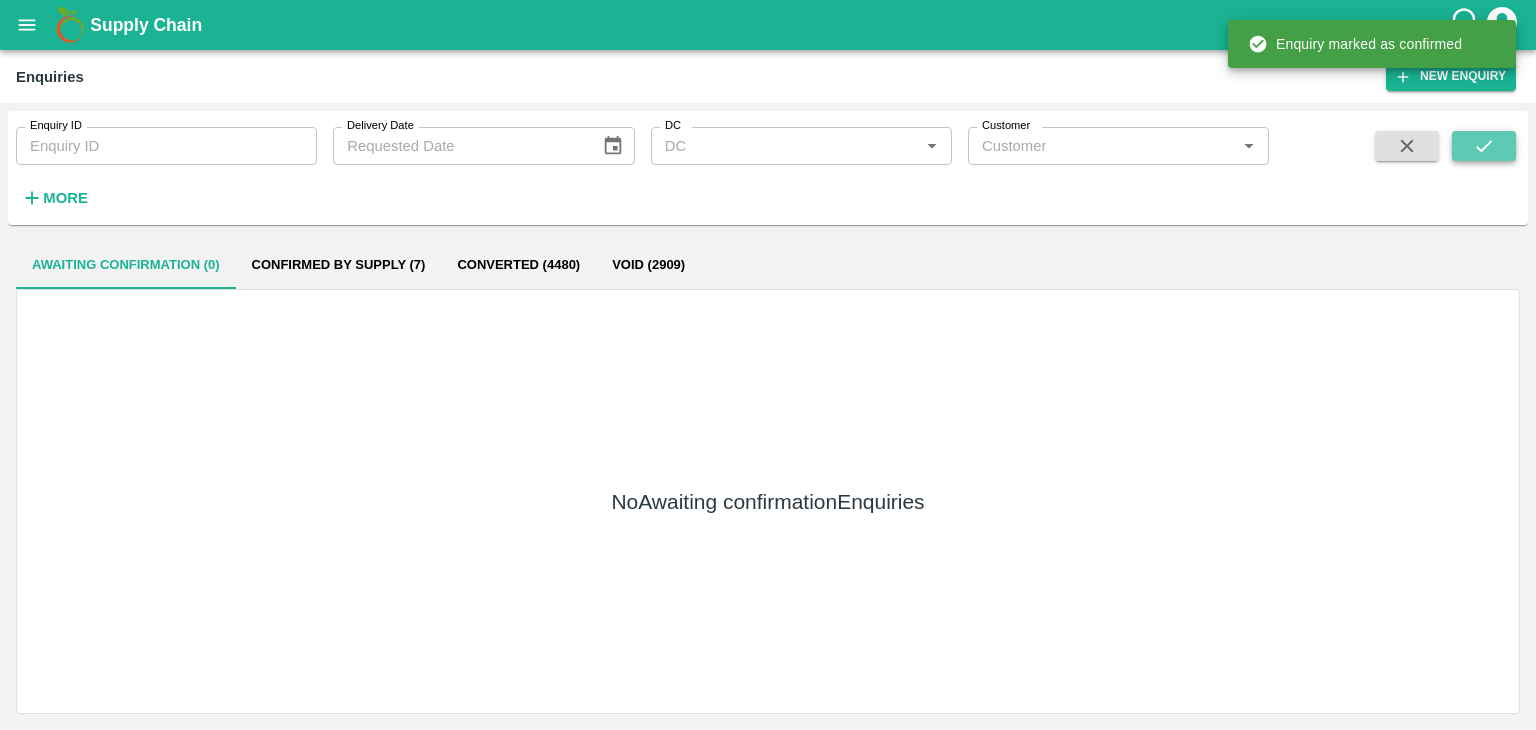 click at bounding box center [1484, 146] 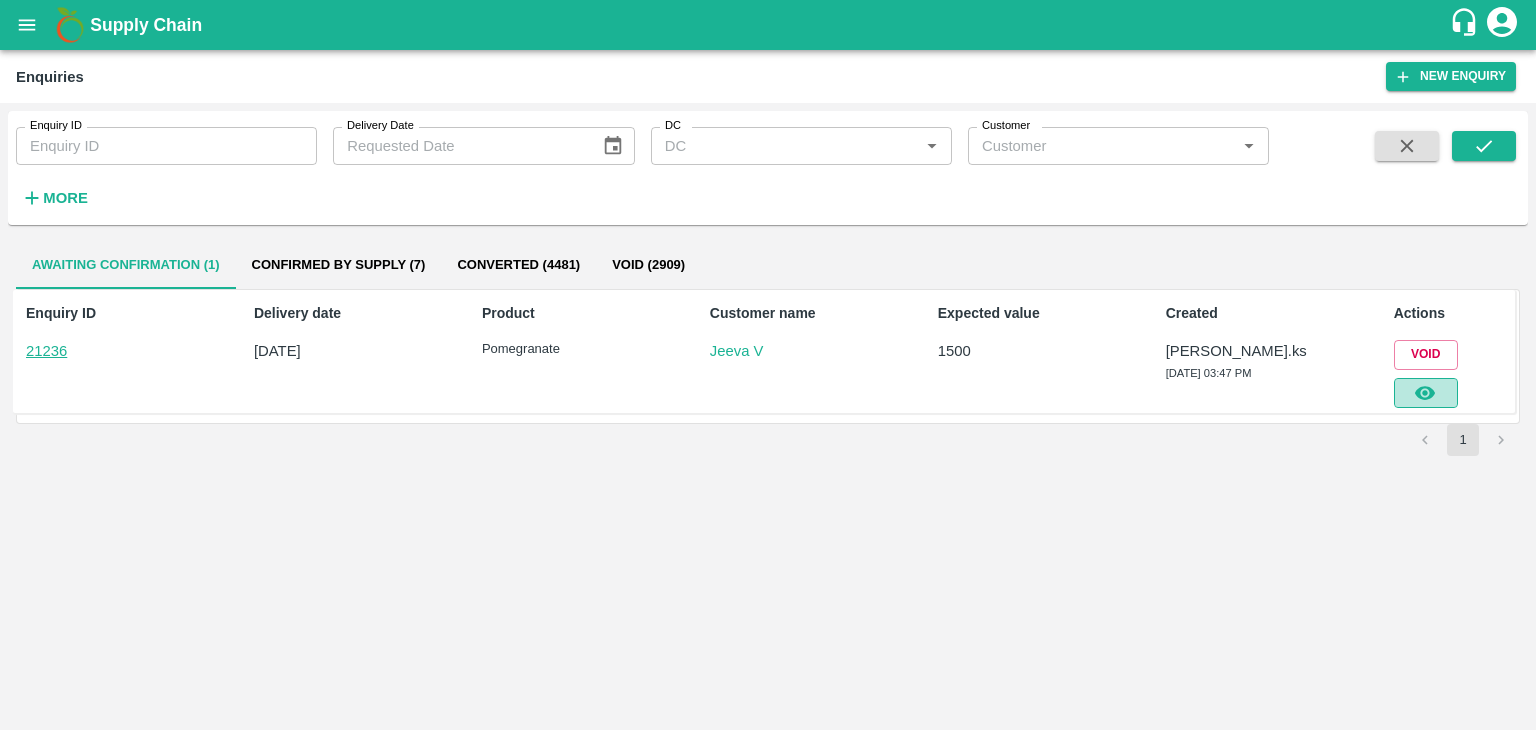 click at bounding box center [1426, 393] 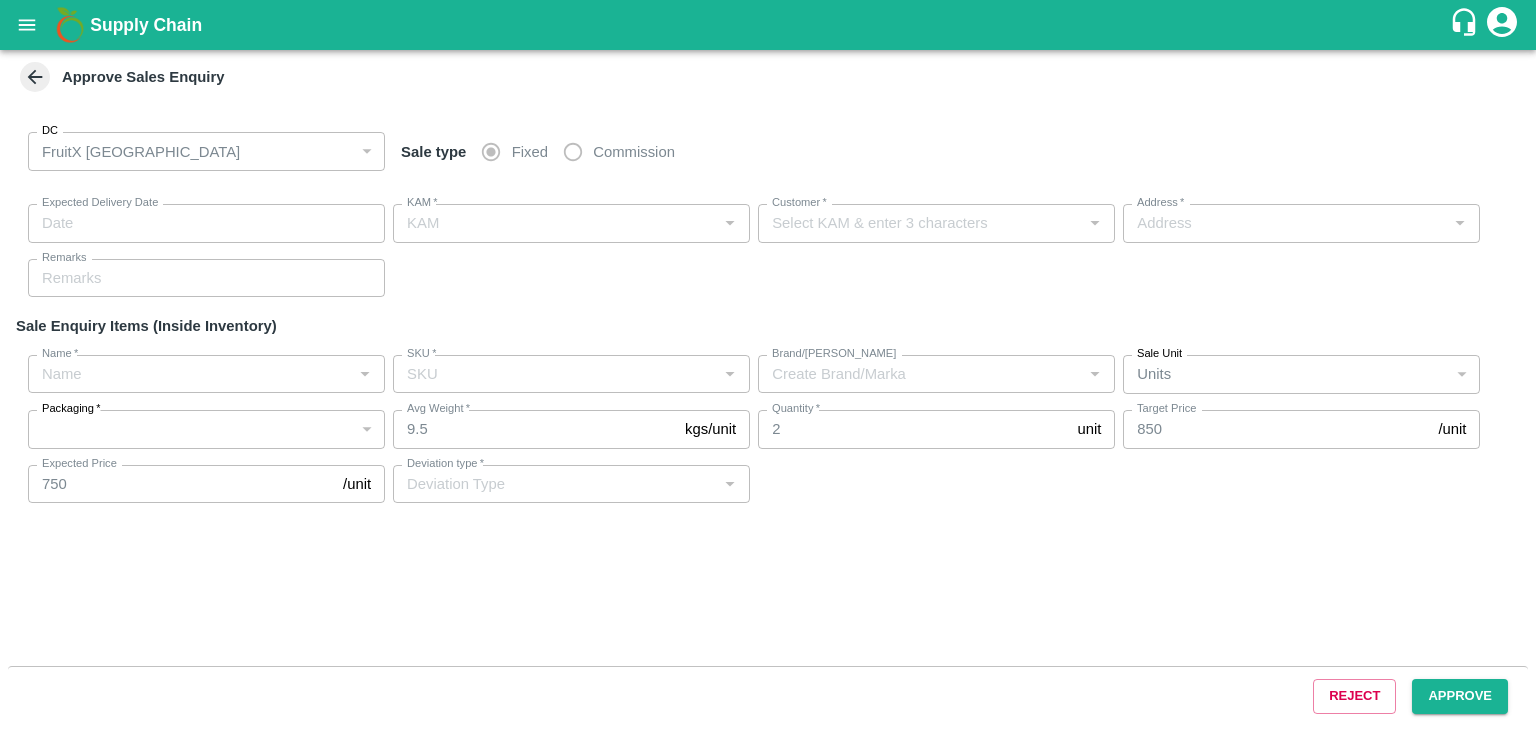 type on "26/07/2025 03:55 PM" 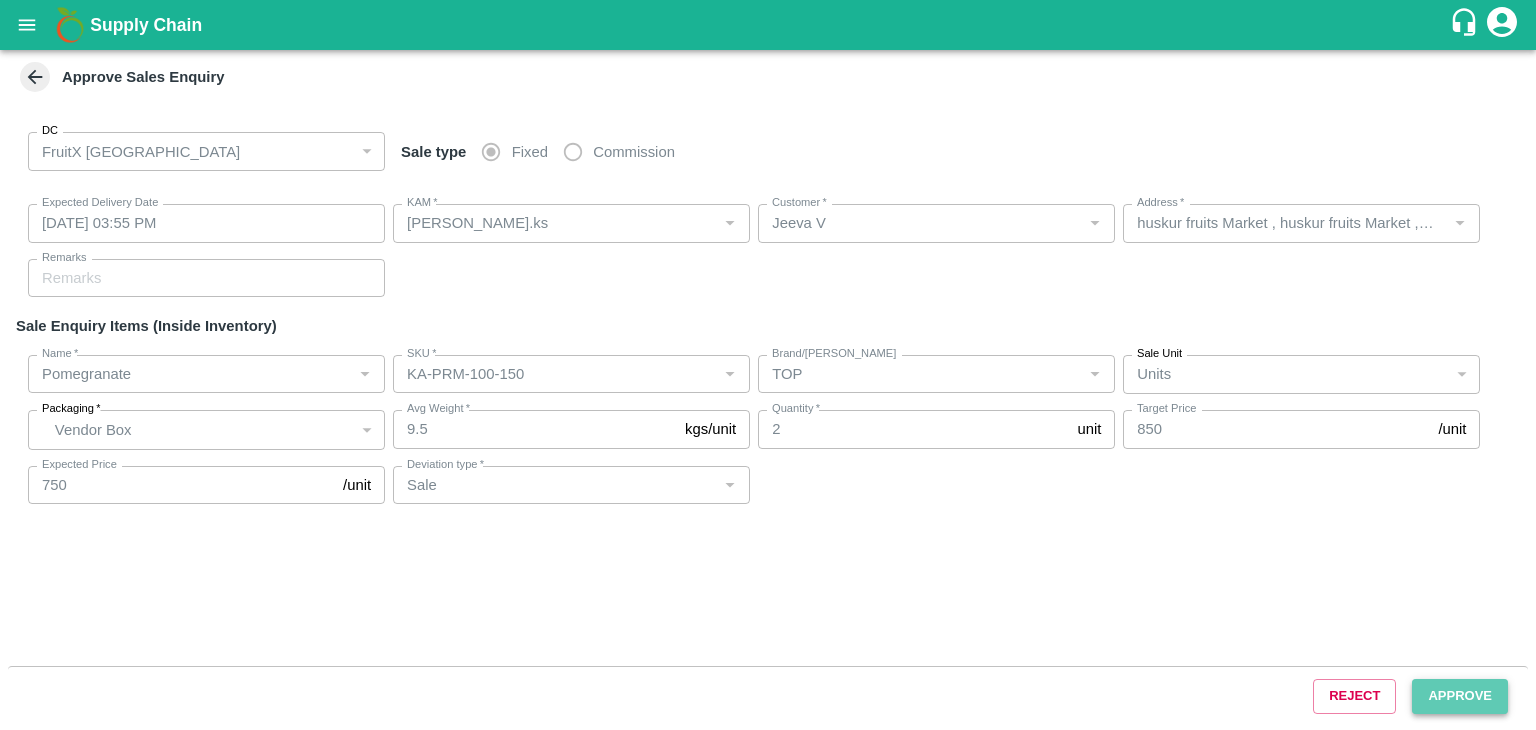 click on "Approve" at bounding box center (1460, 696) 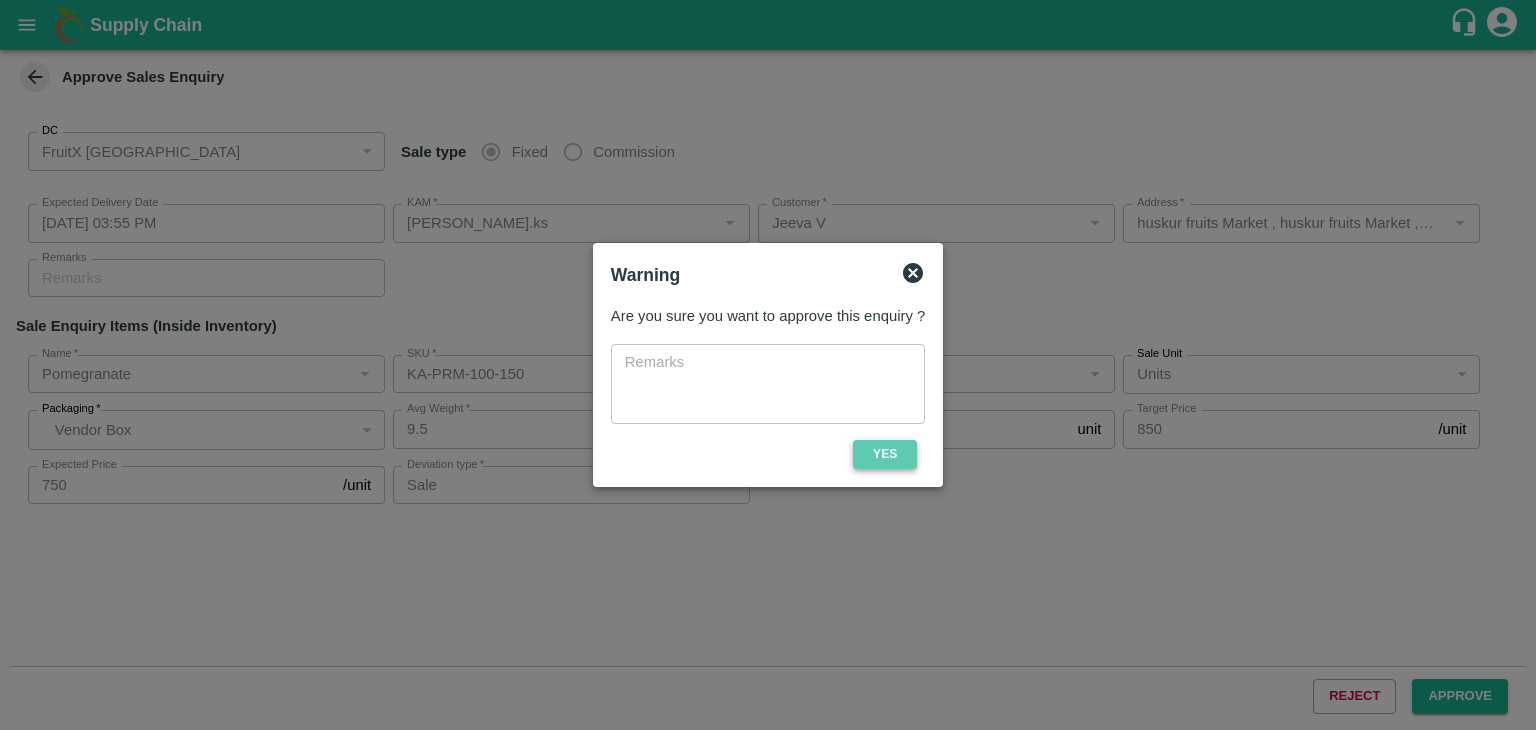 click on "Yes" at bounding box center [885, 454] 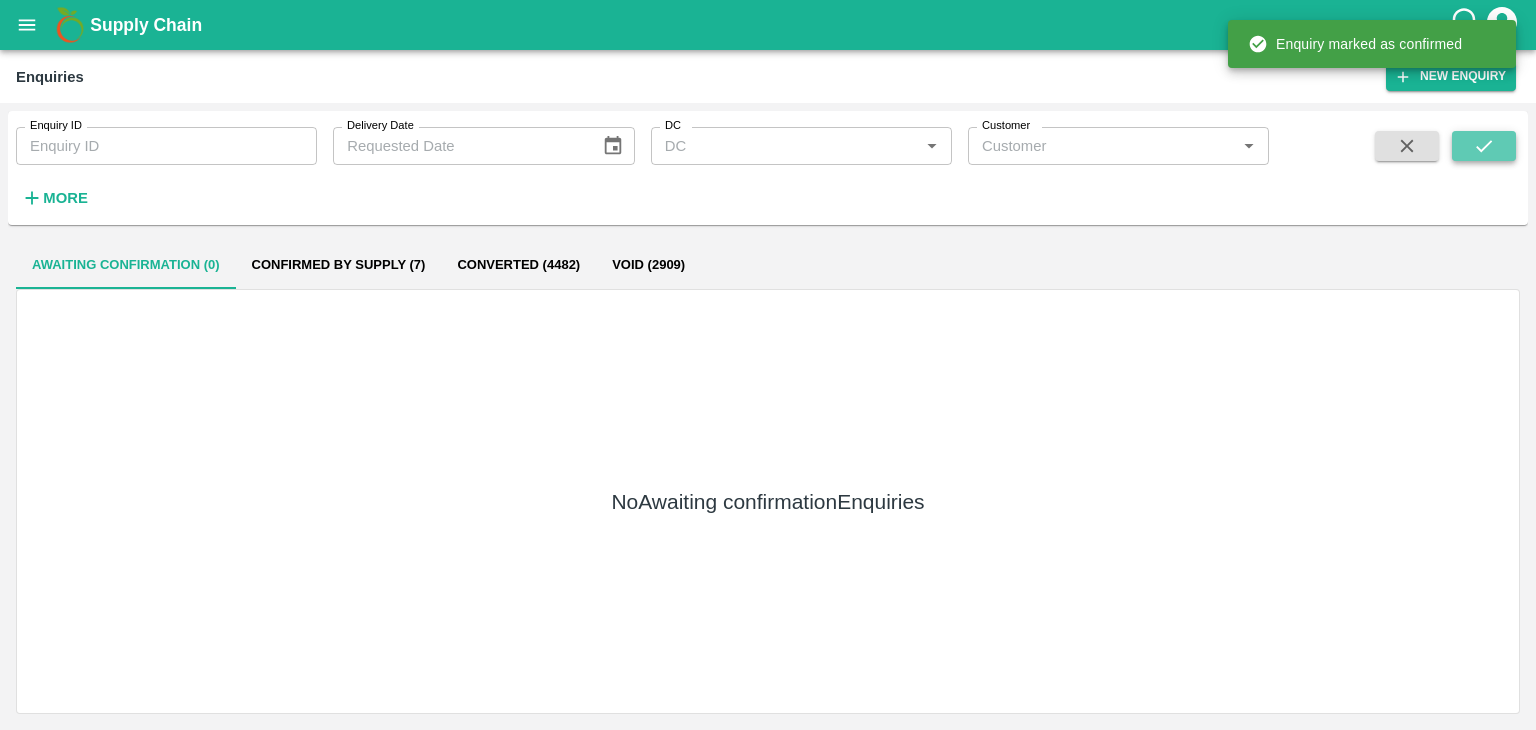 click at bounding box center [1484, 146] 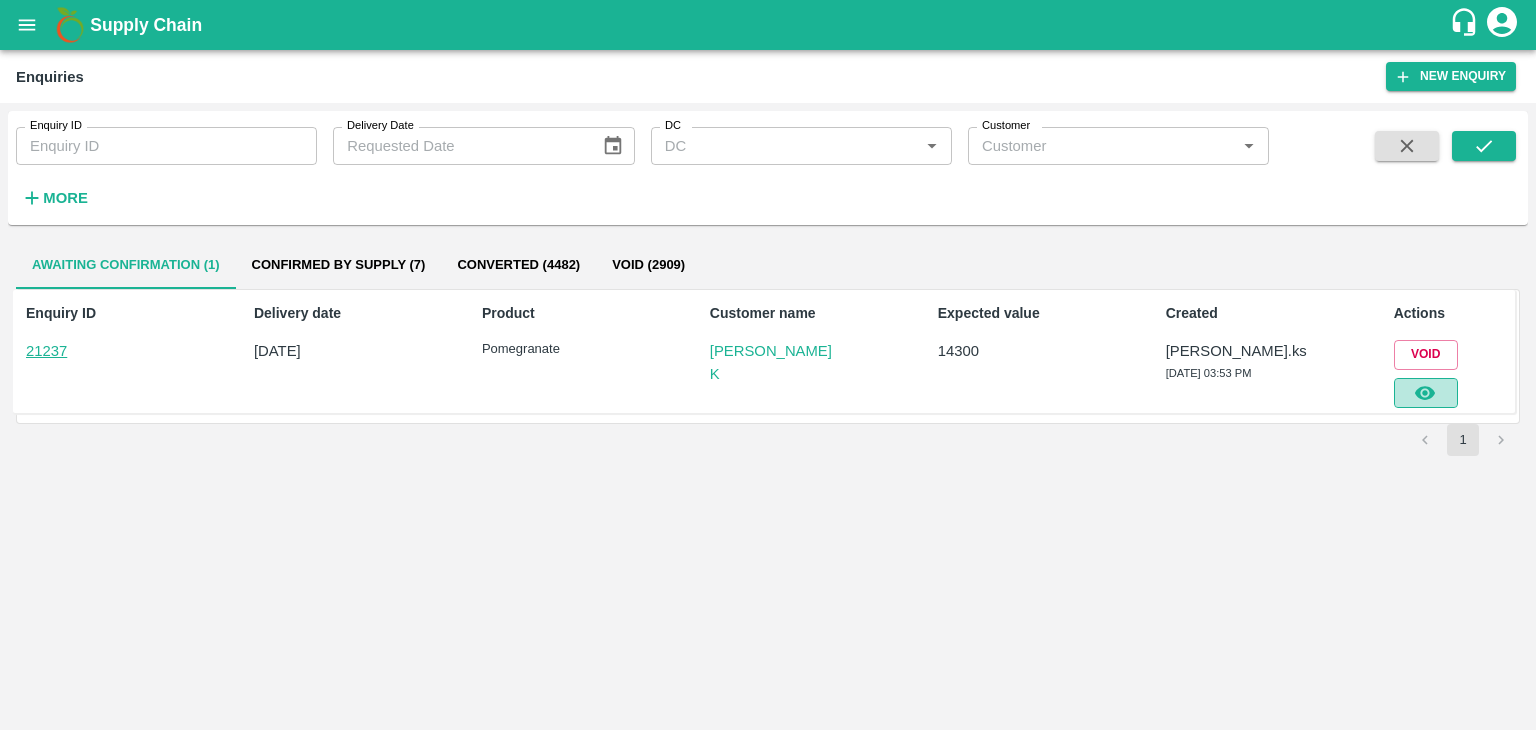 click at bounding box center [1426, 393] 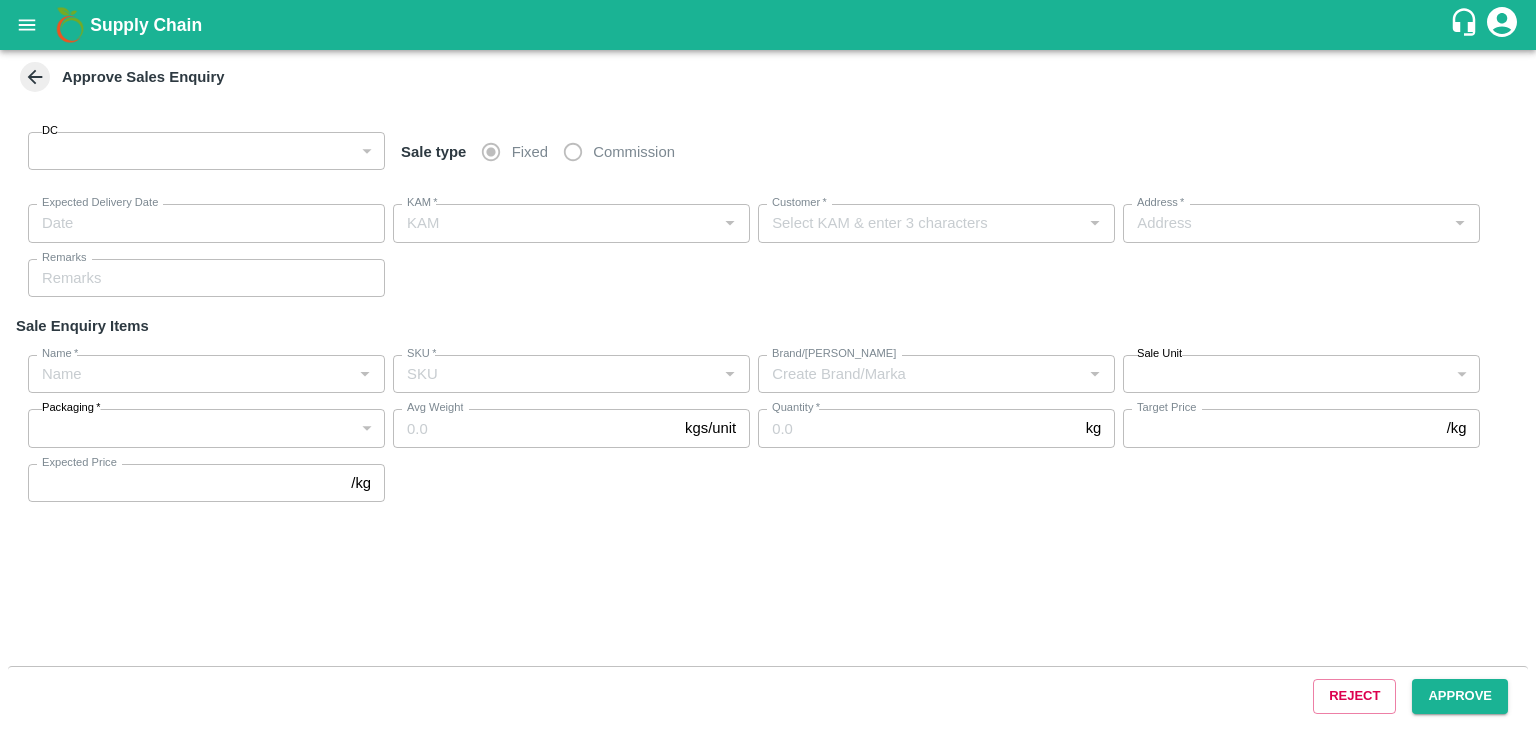 type on "147" 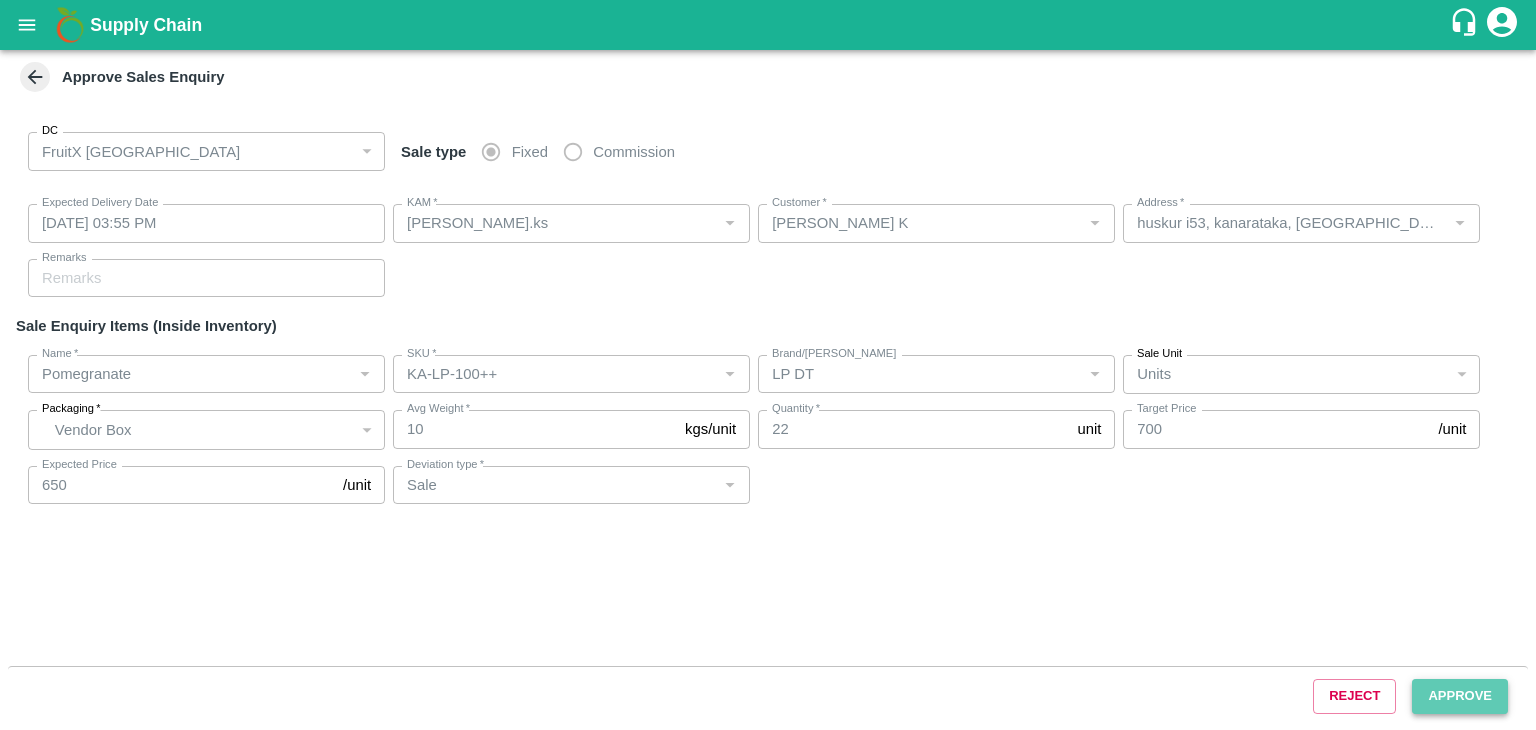 click on "Approve" at bounding box center [1460, 696] 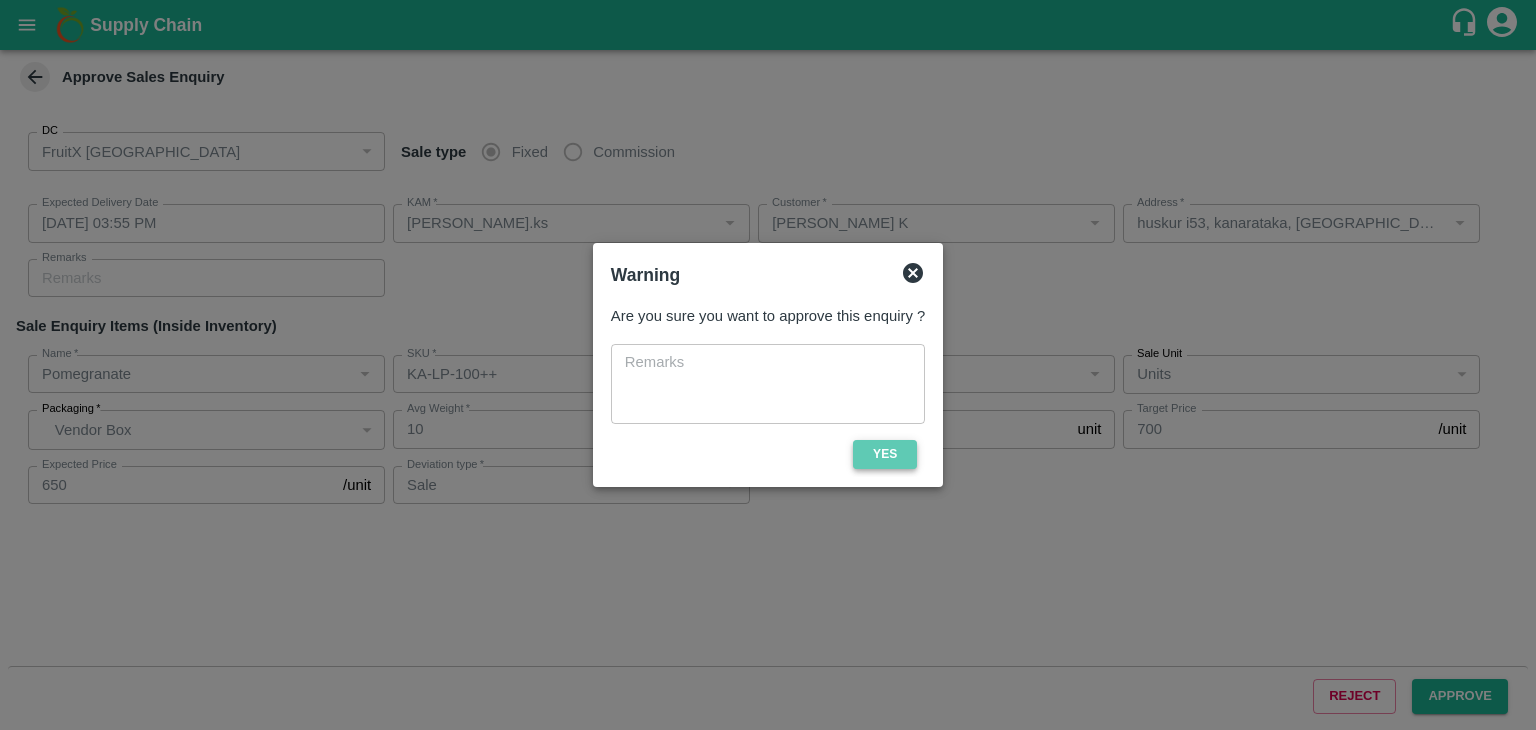 click on "Yes" at bounding box center [885, 454] 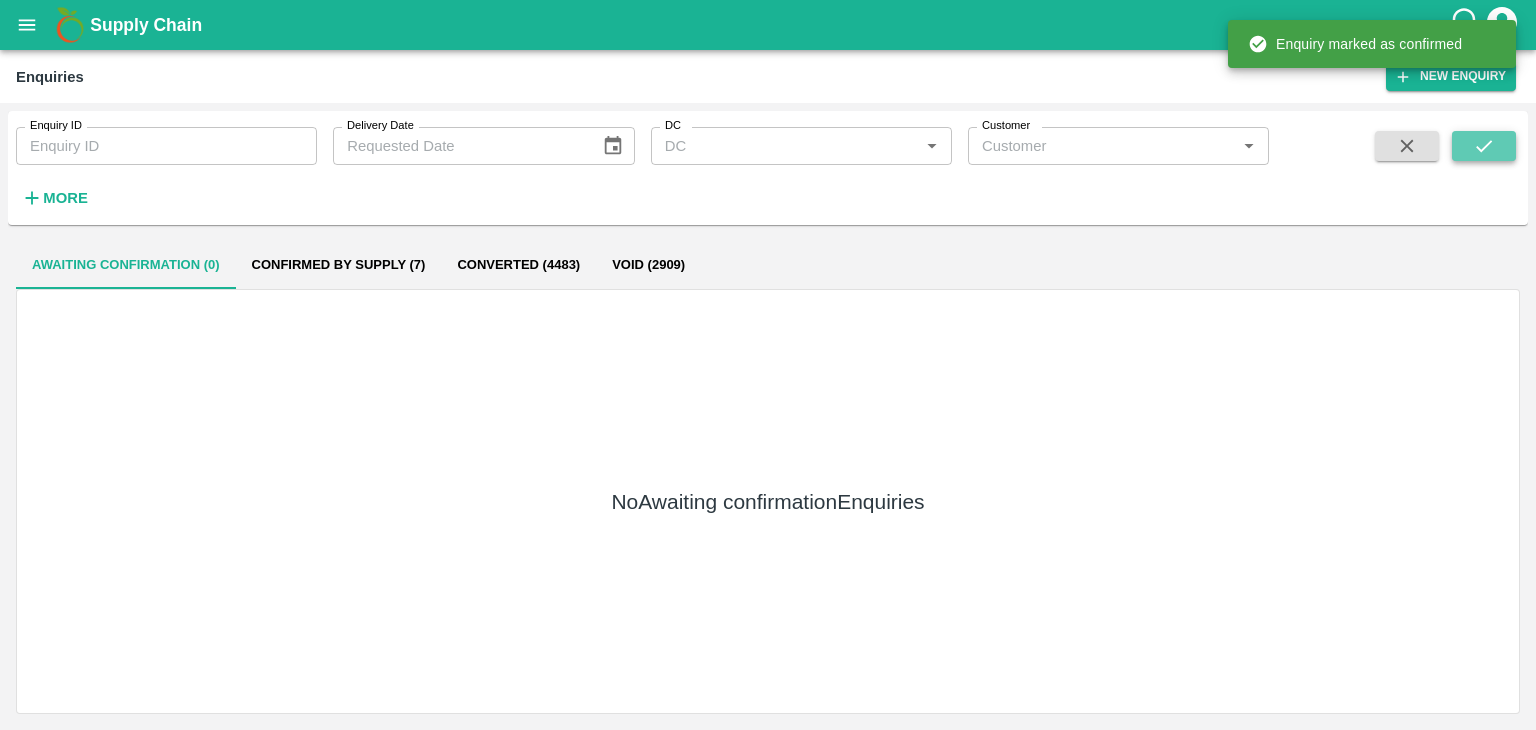 click 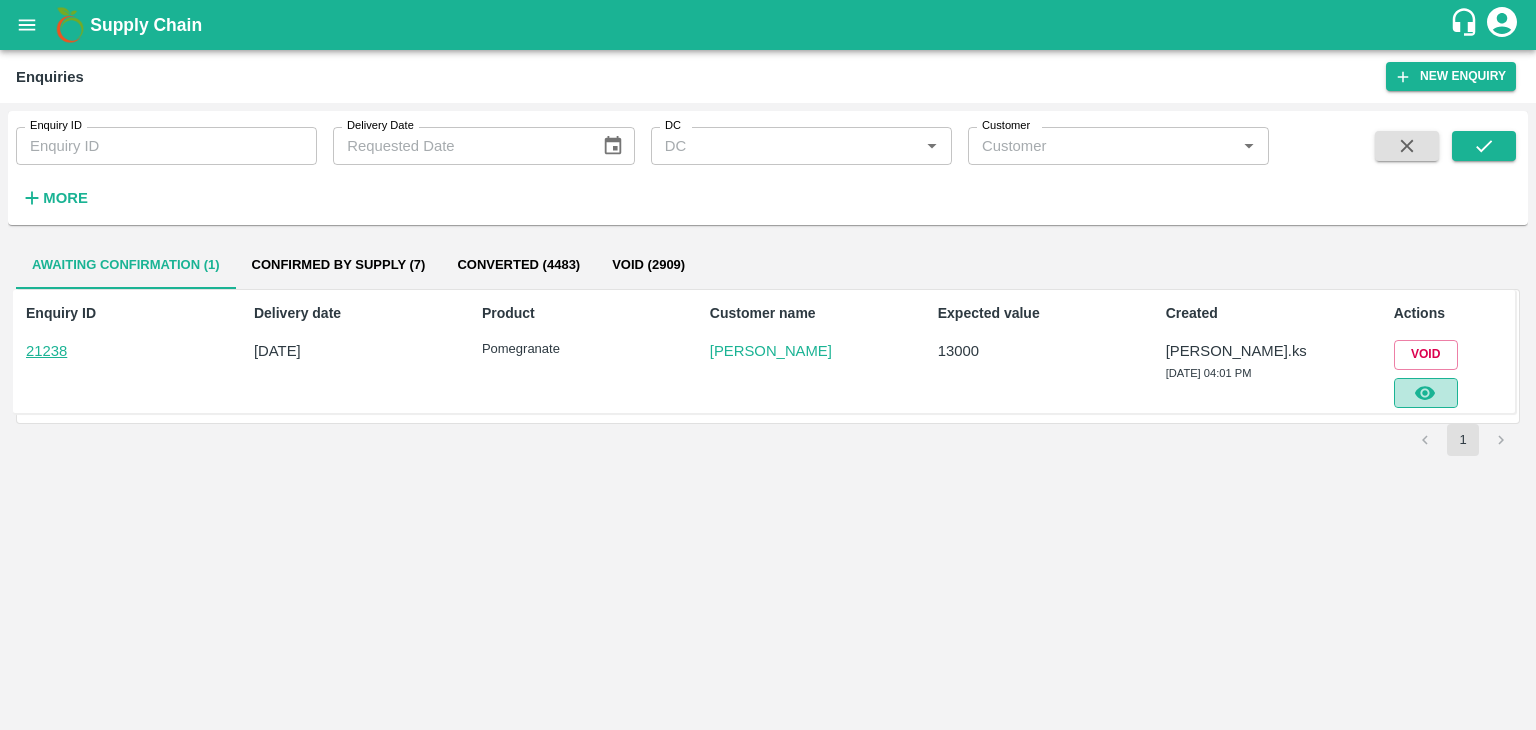 click 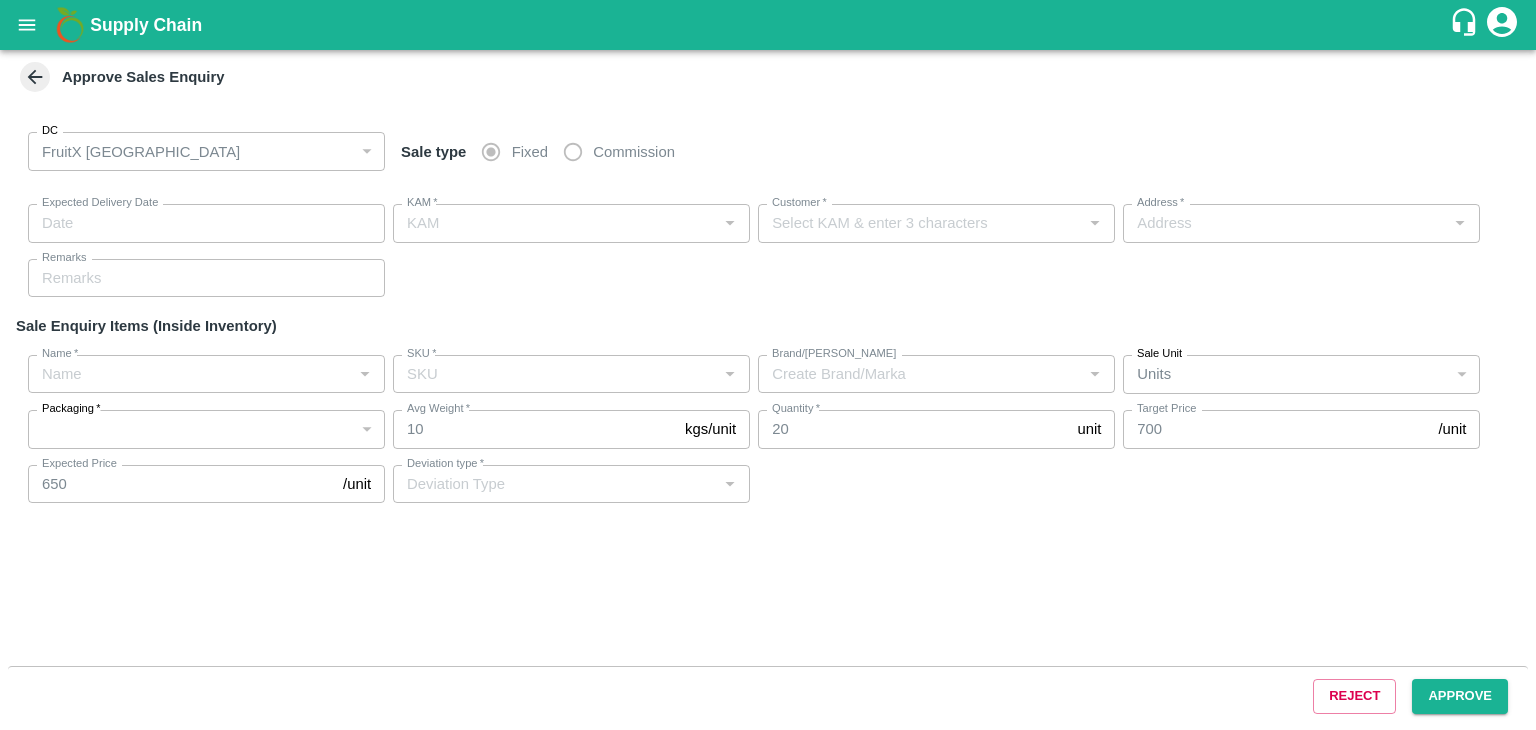 type on "26/07/2025 04:05 PM" 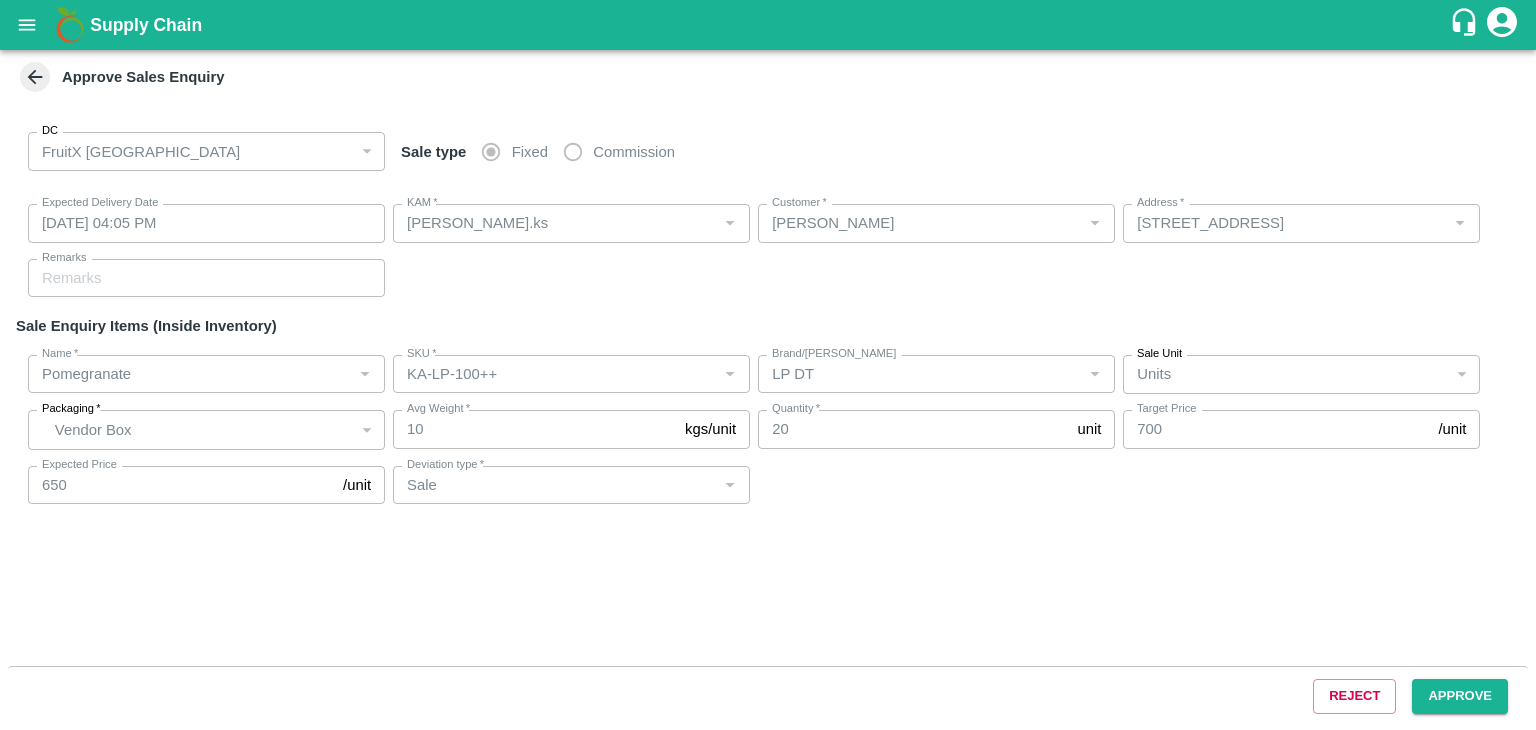 drag, startPoint x: 1444, startPoint y: 671, endPoint x: 1453, endPoint y: 740, distance: 69.58448 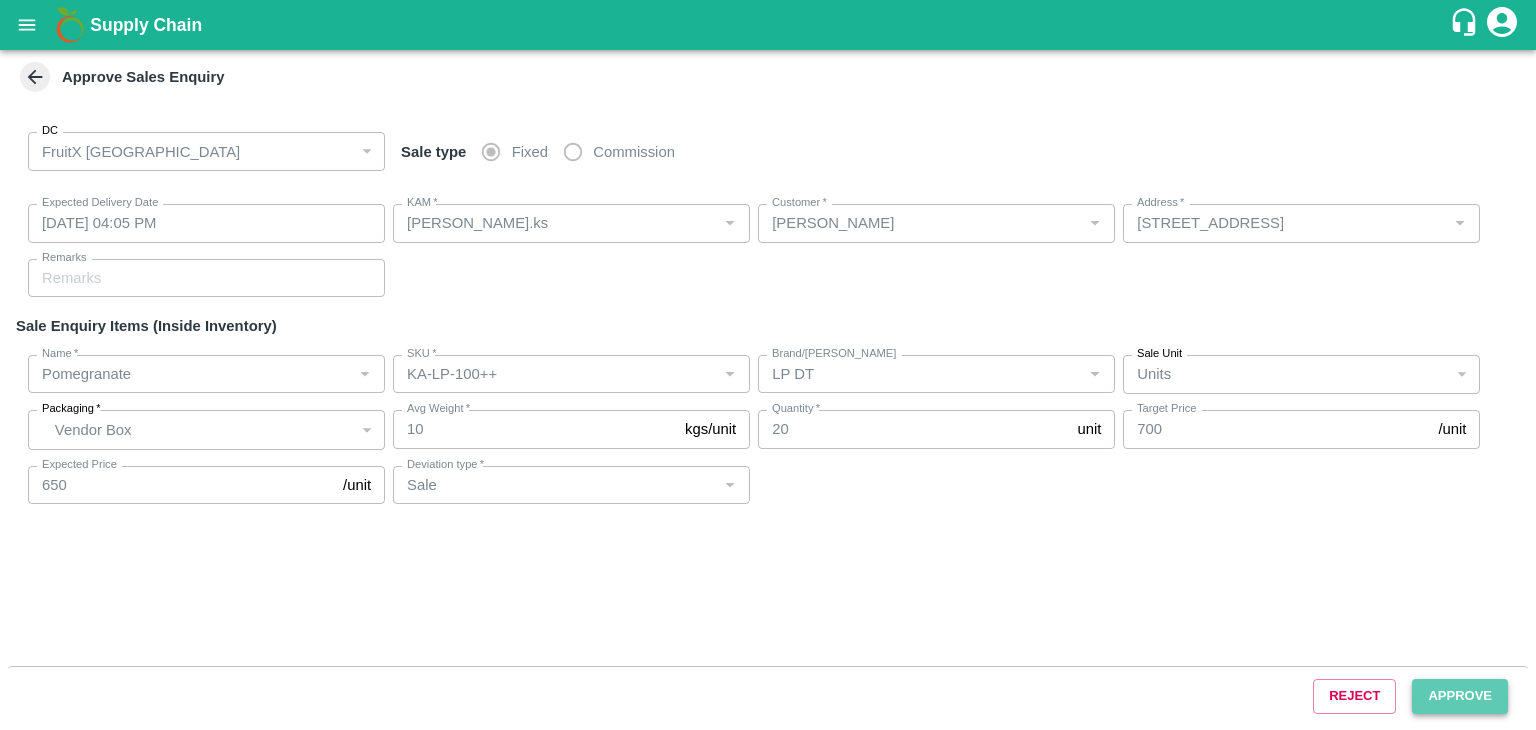 click on "Approve" at bounding box center [1460, 696] 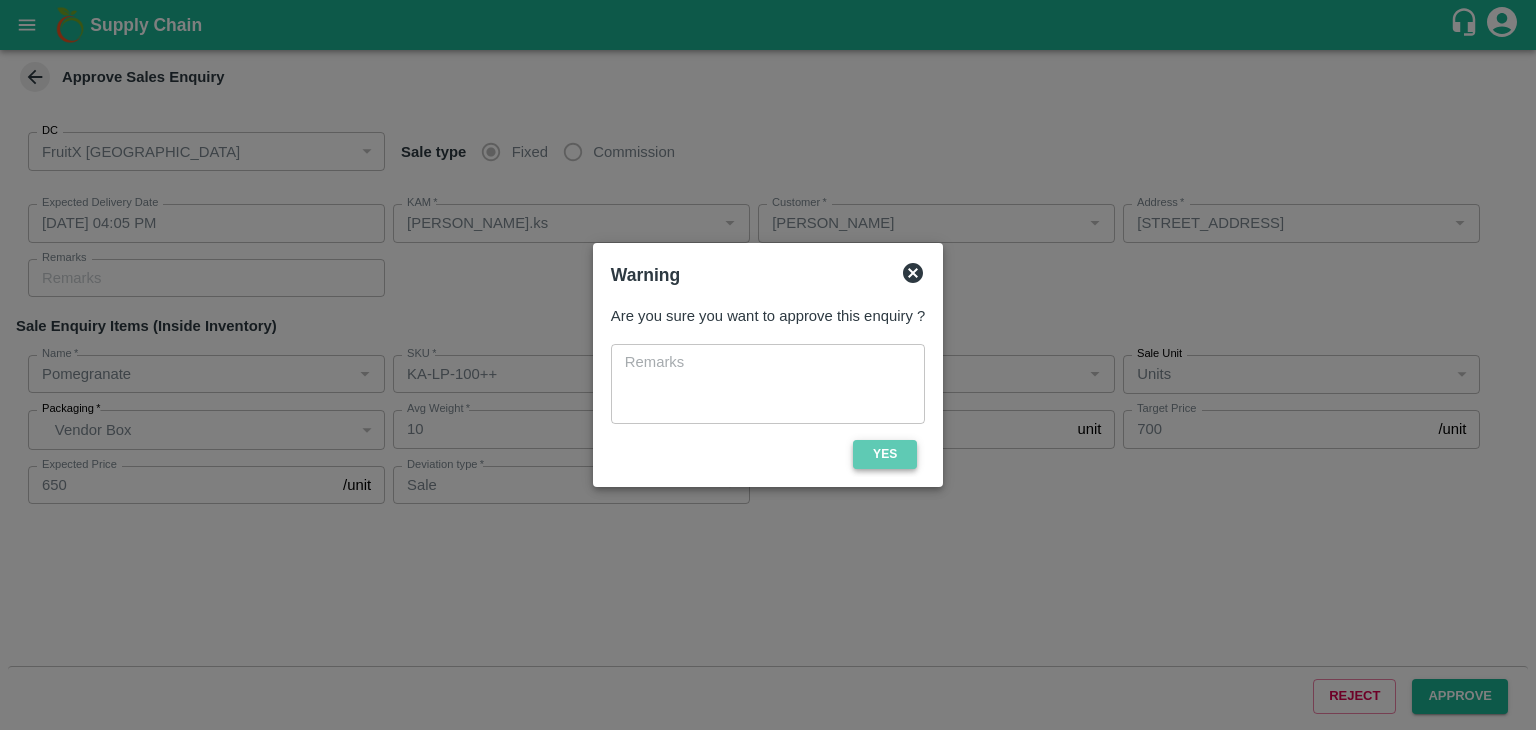 click on "Yes" at bounding box center [885, 454] 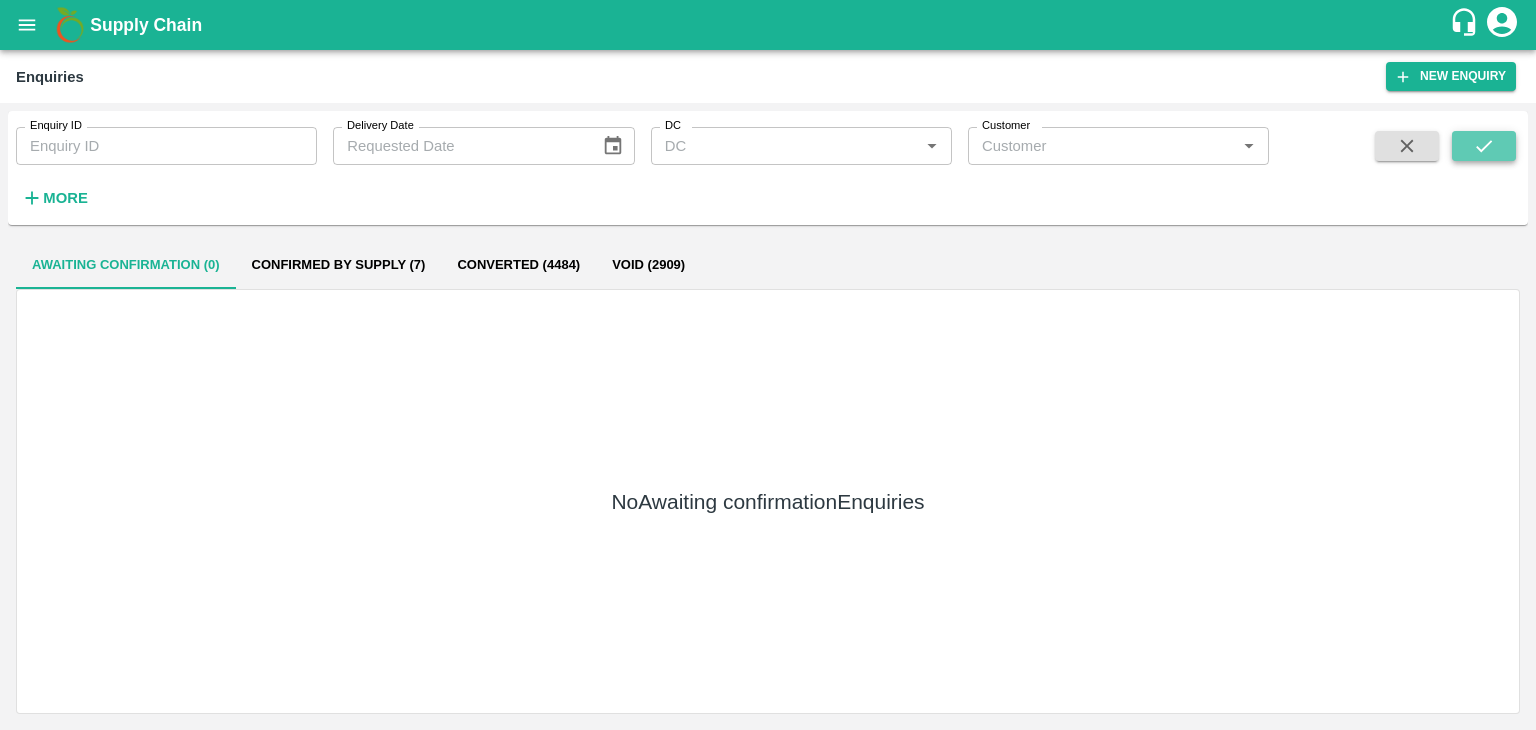 click at bounding box center [1484, 146] 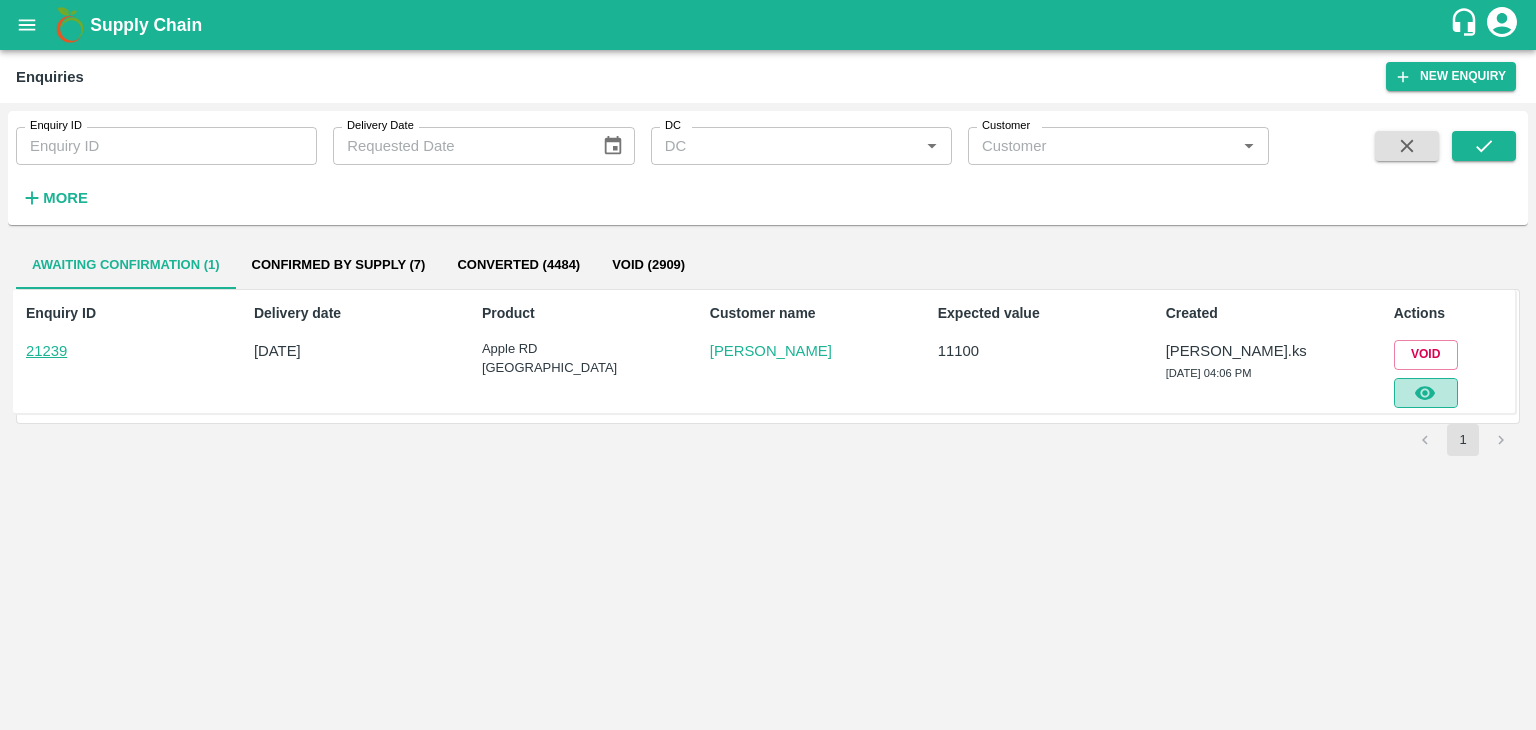 click 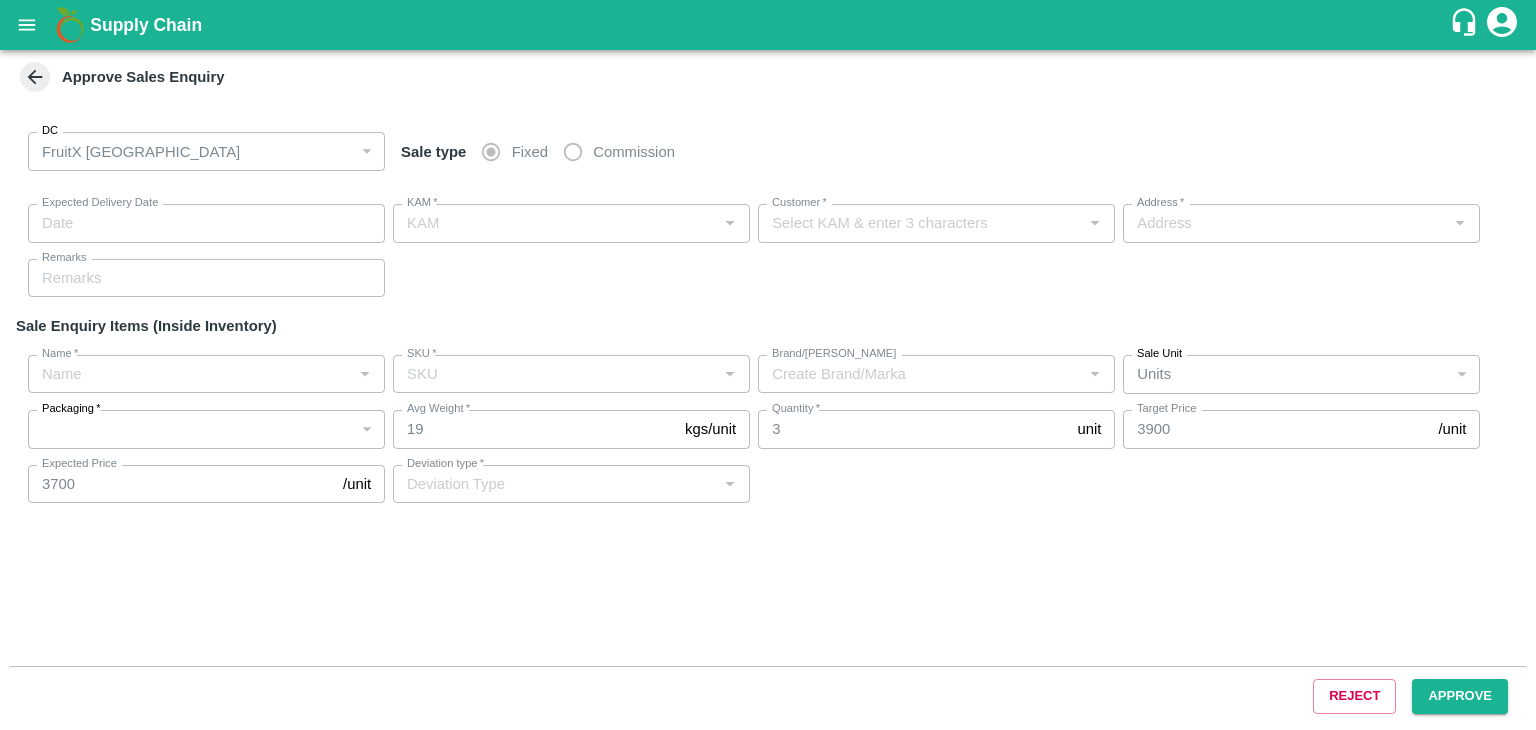 type on "26/07/2025 04:15 PM" 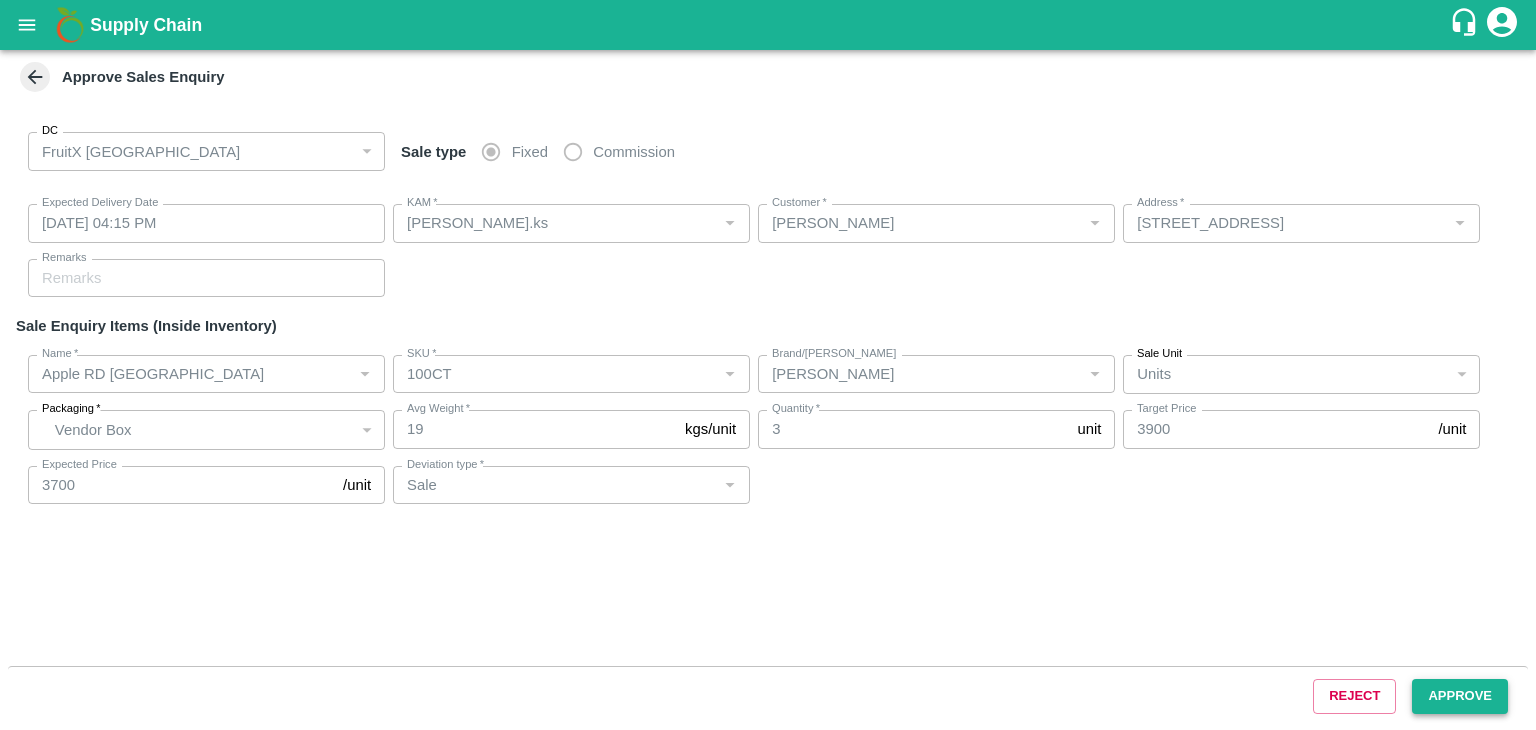 click on "Approve" at bounding box center (1460, 696) 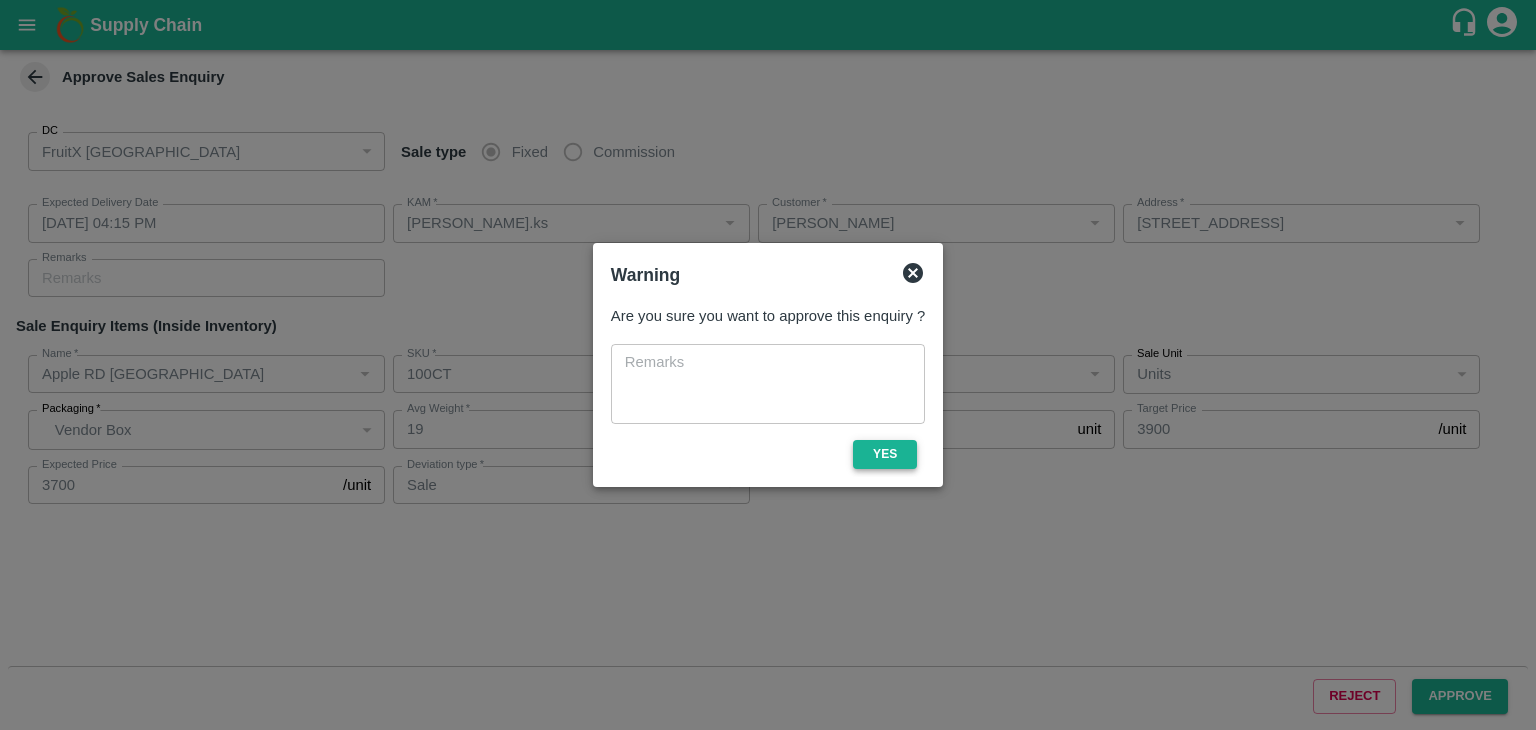 click on "Yes" at bounding box center [885, 454] 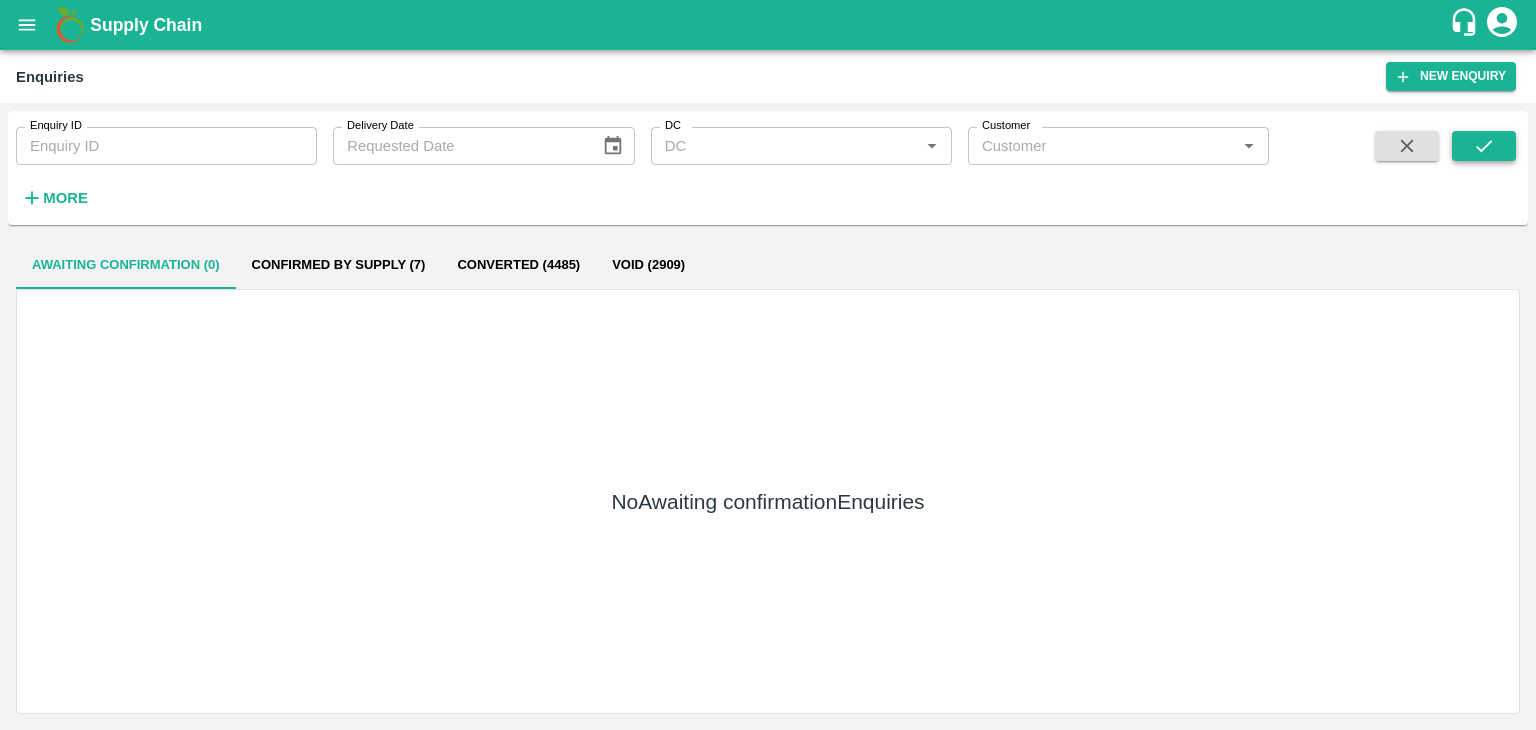 click 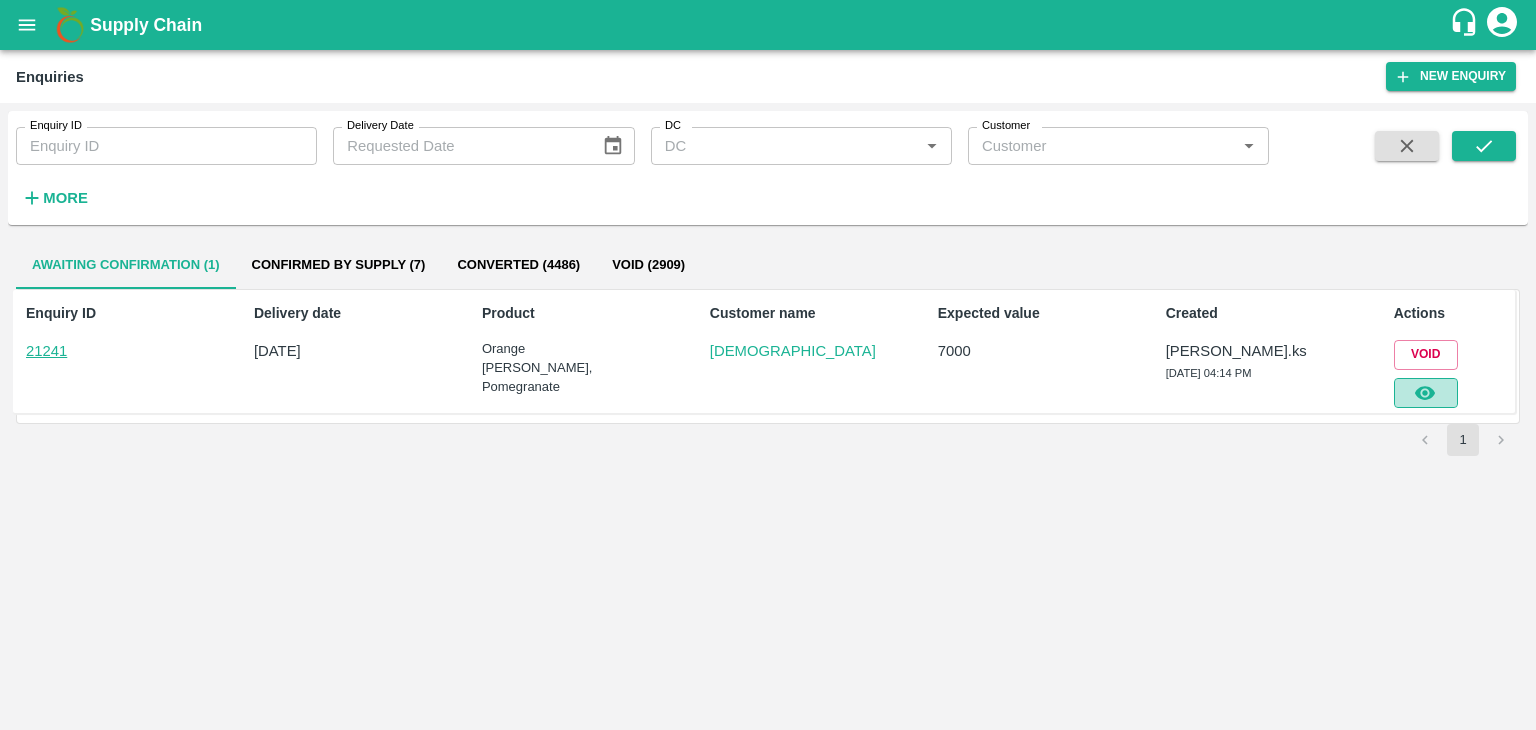 click at bounding box center (1426, 393) 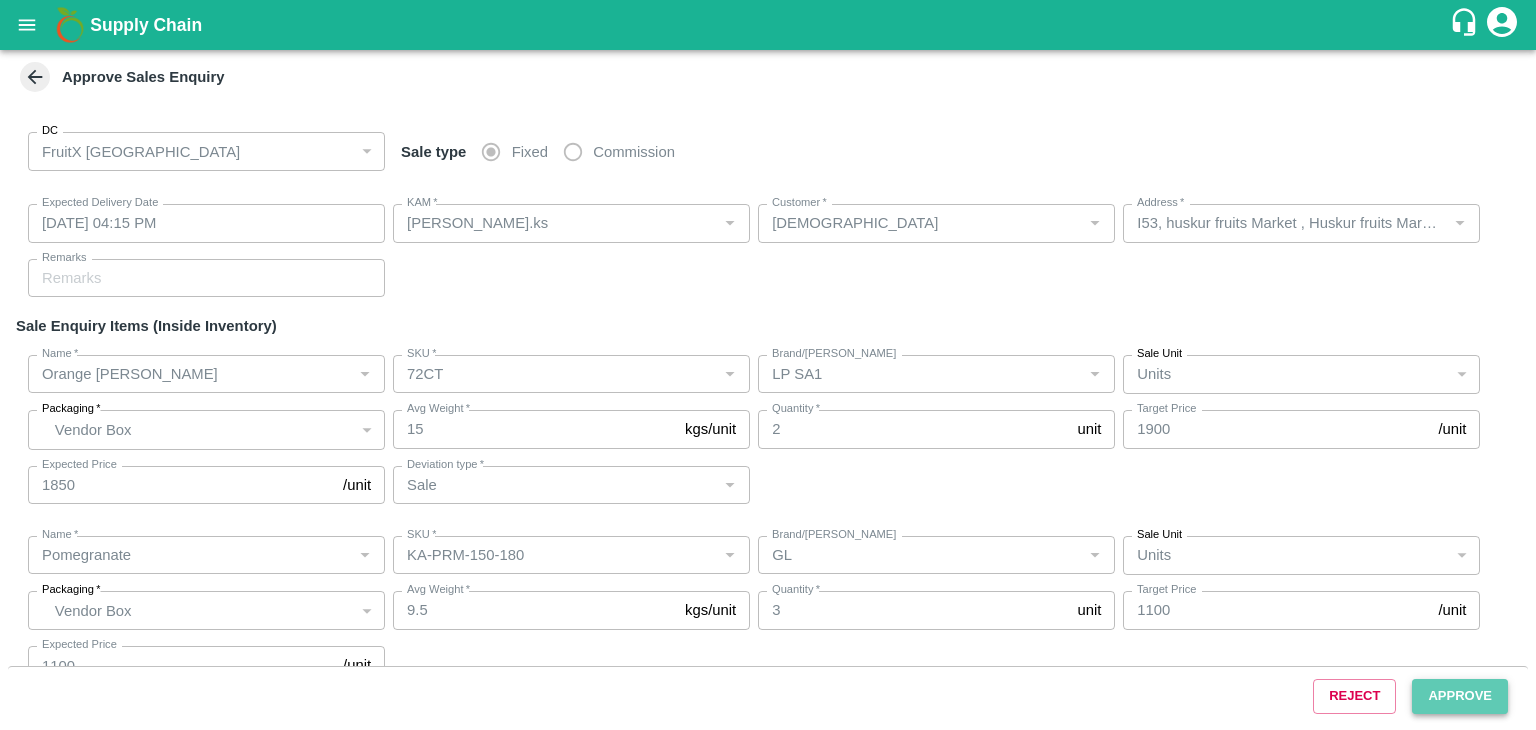 click on "Approve" at bounding box center (1460, 696) 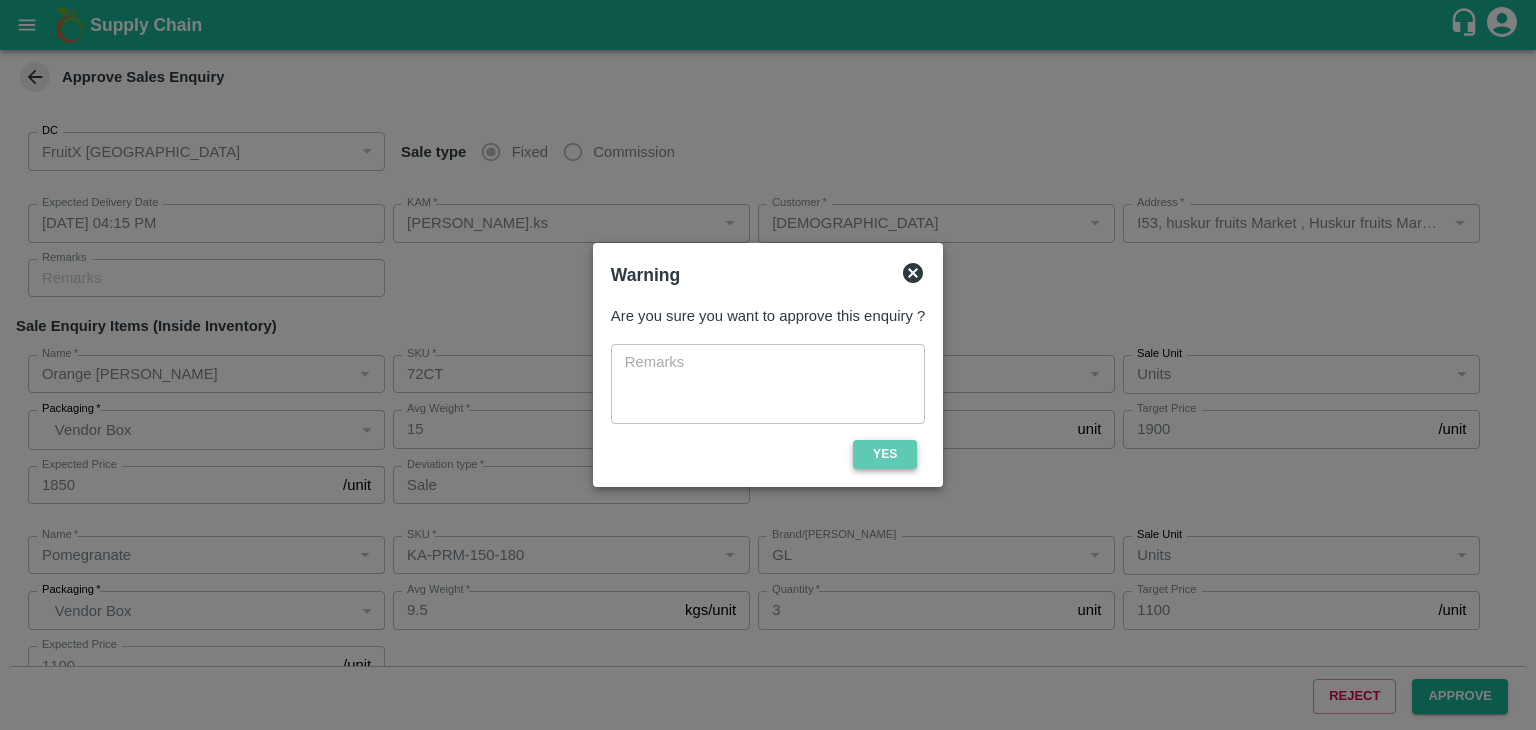 click on "Yes" at bounding box center (885, 454) 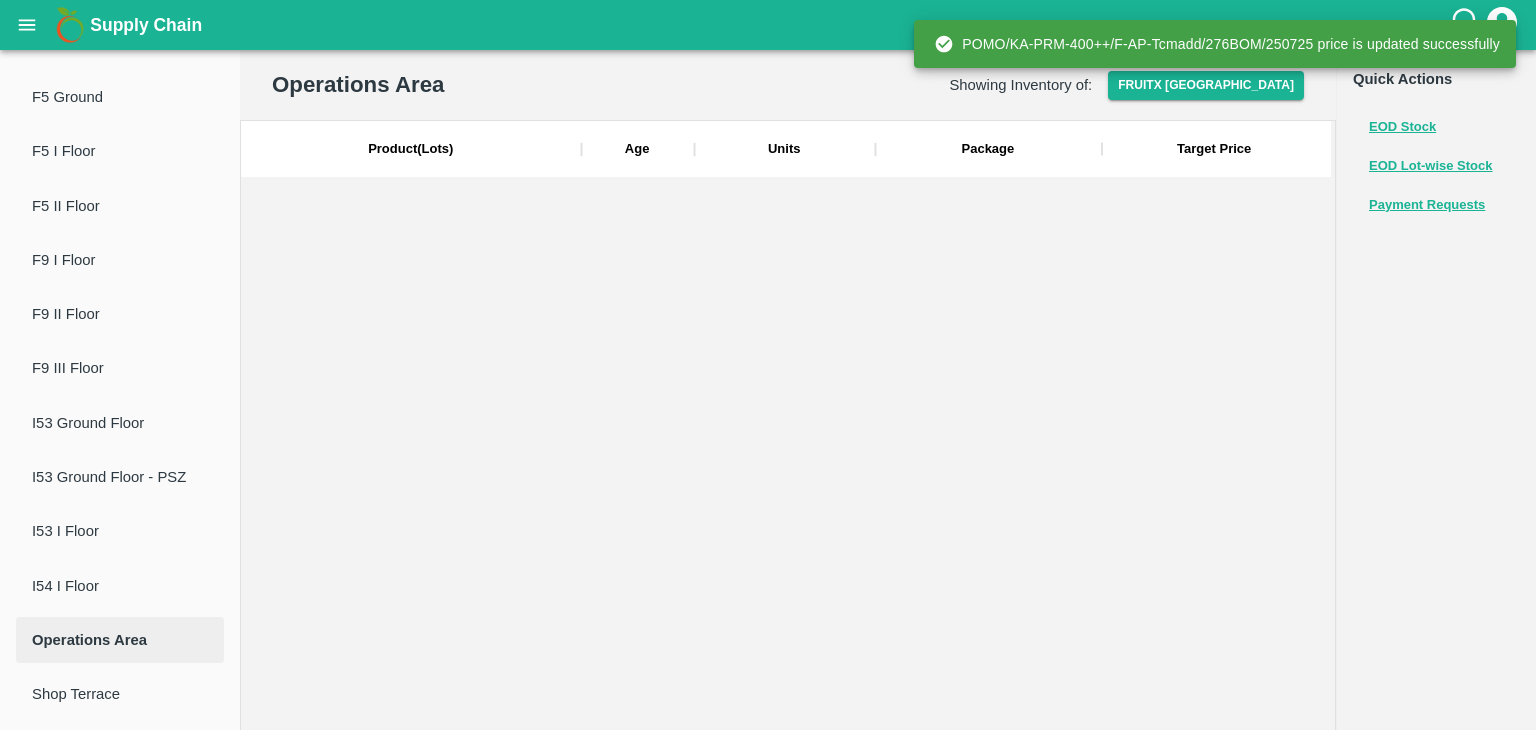 scroll, scrollTop: 0, scrollLeft: 0, axis: both 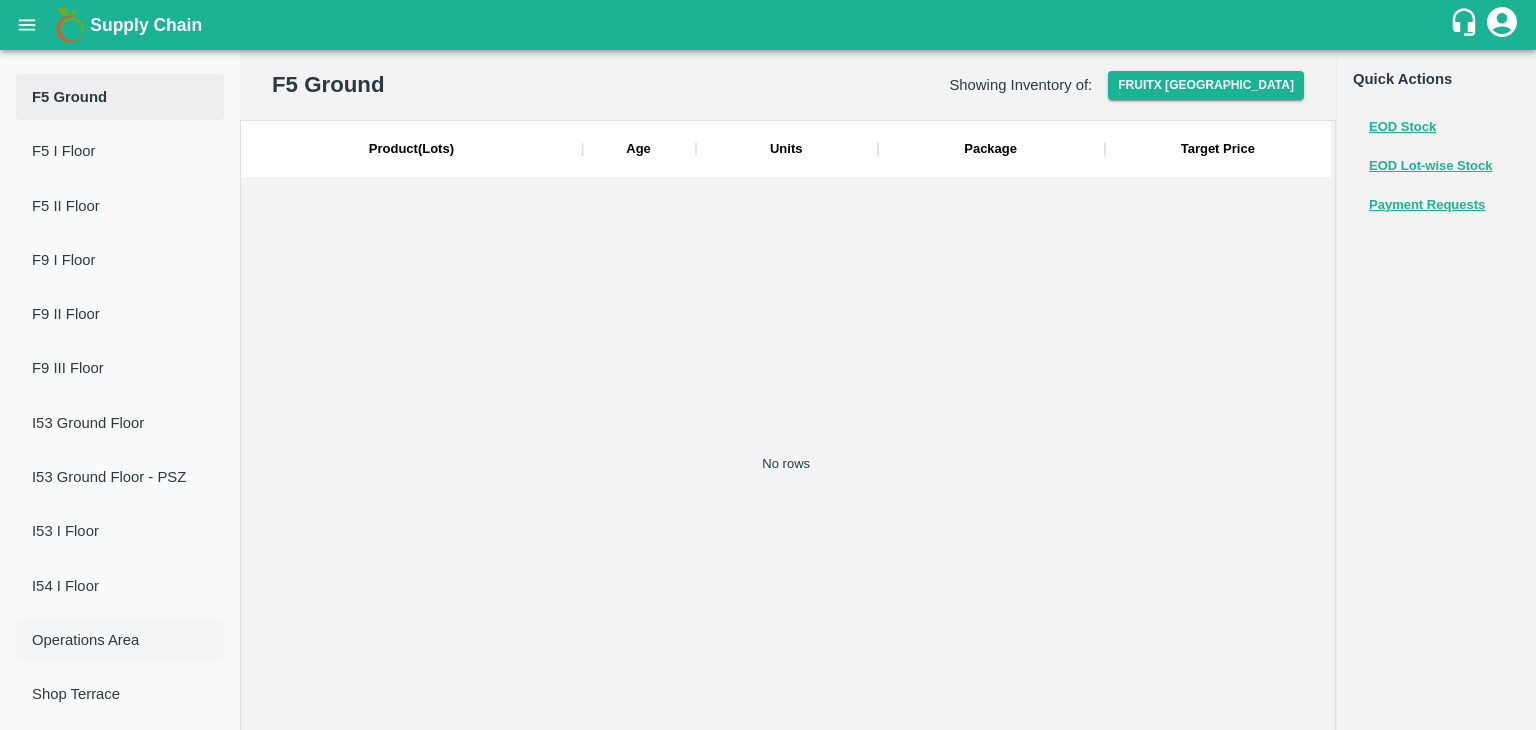 click on "Operations Area" at bounding box center (120, 640) 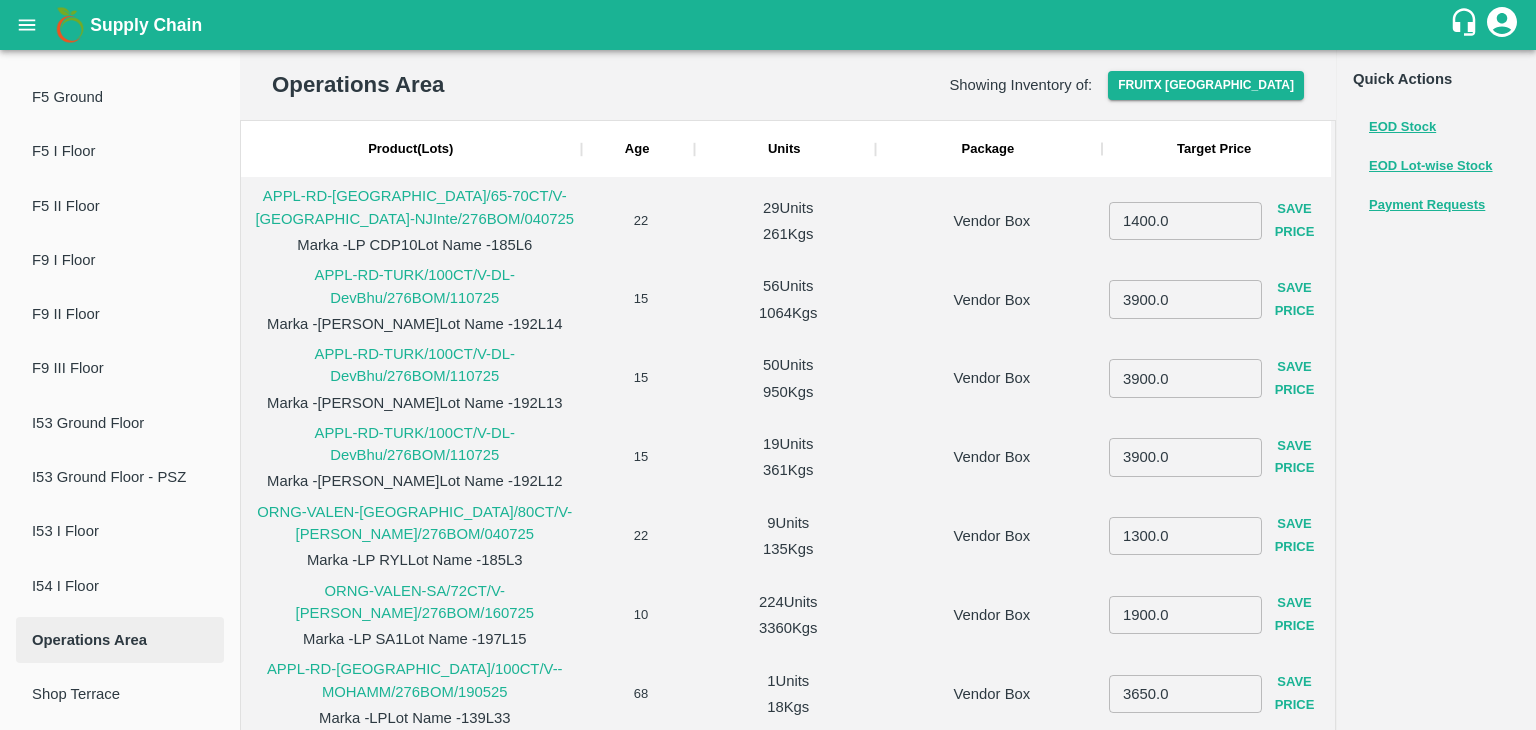 scroll, scrollTop: 95, scrollLeft: 0, axis: vertical 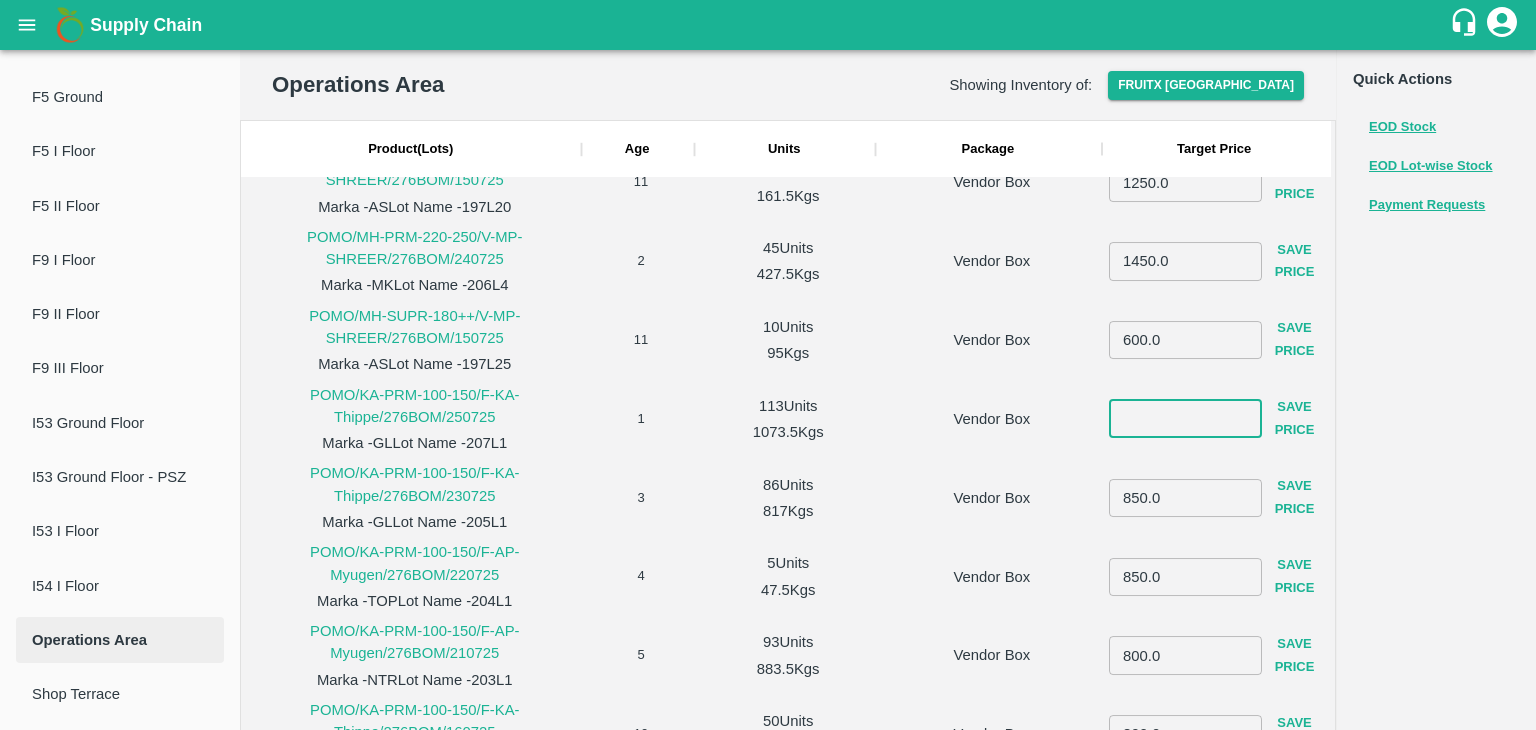 click at bounding box center (1185, 419) 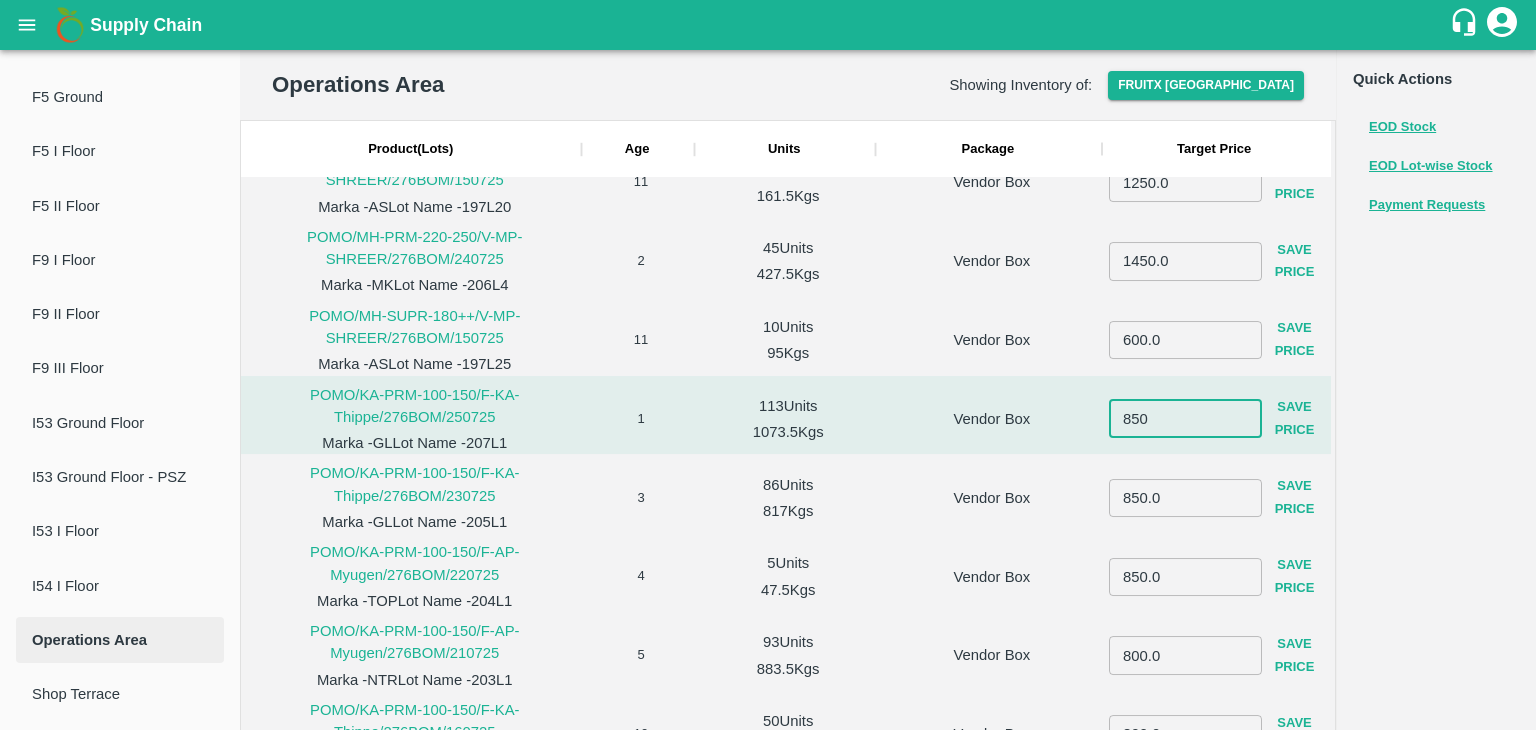 click on "850" at bounding box center (1185, 419) 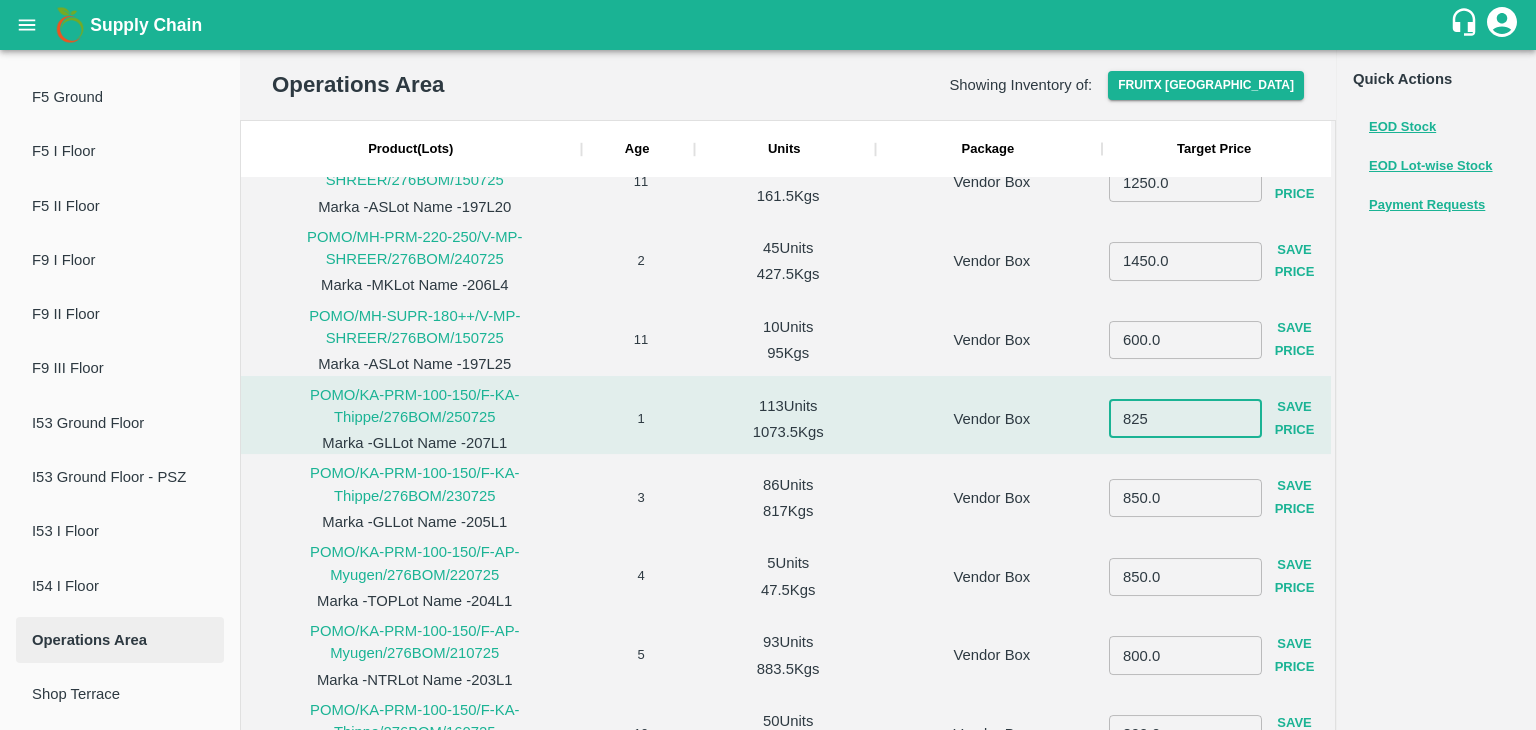 type on "825" 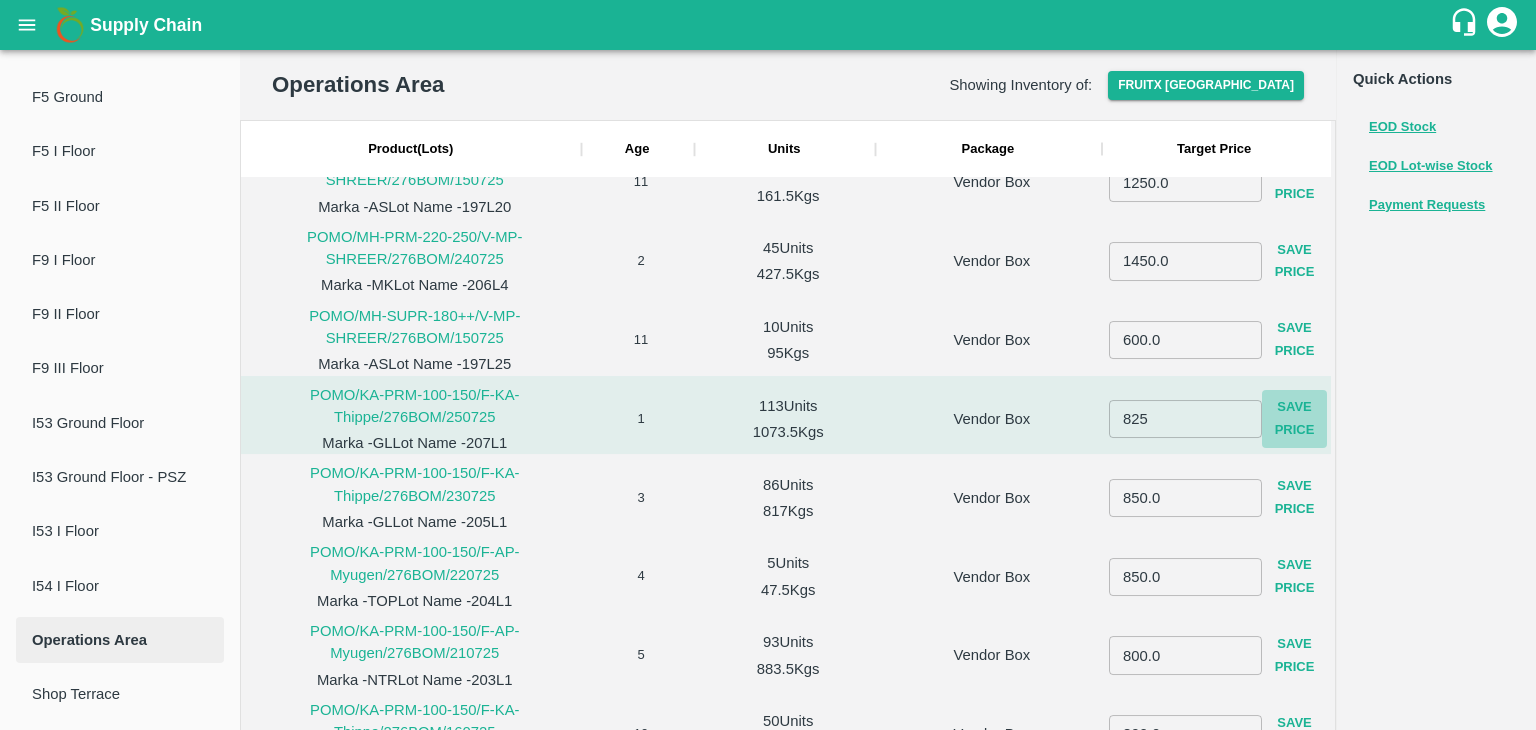 click on "Save Price" at bounding box center (1295, 419) 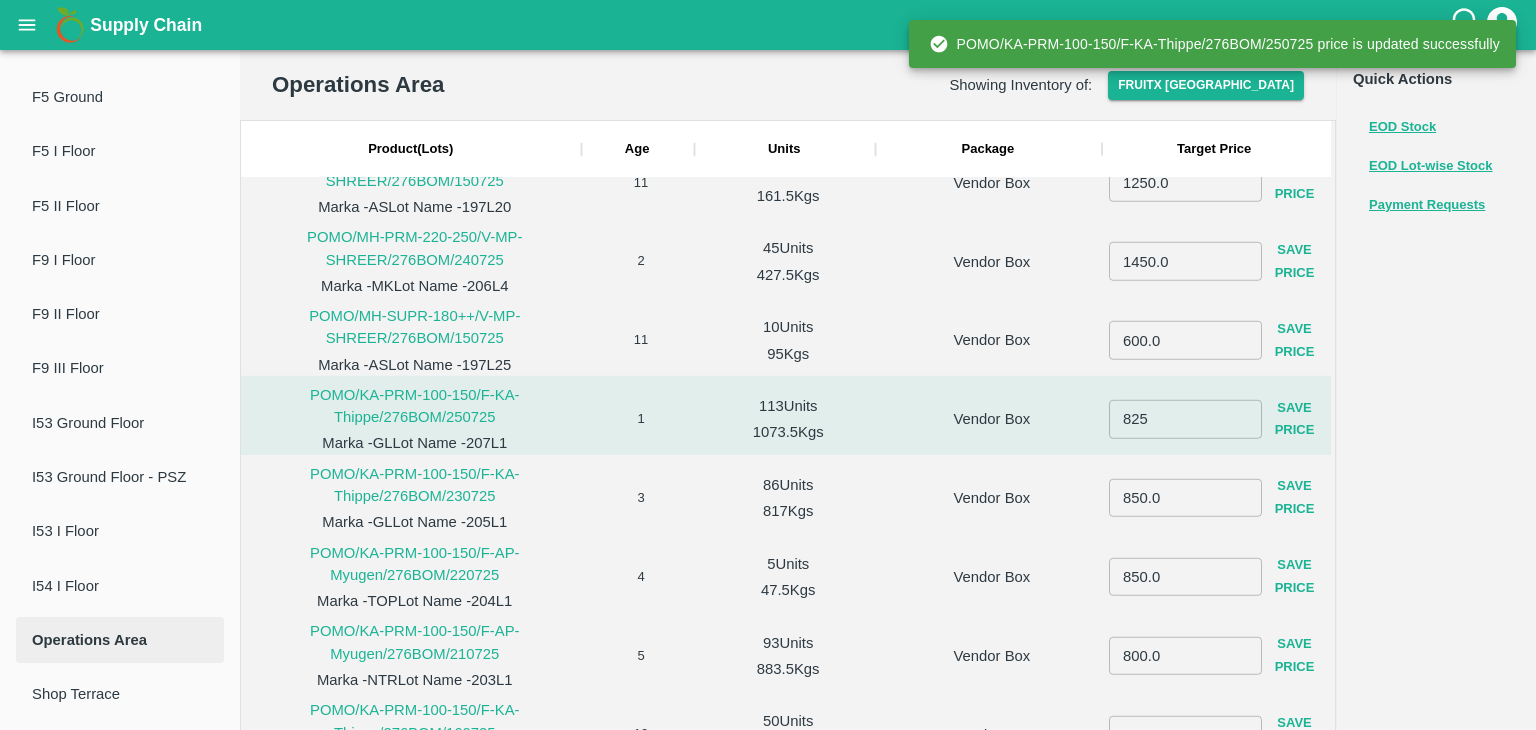 scroll, scrollTop: 2499, scrollLeft: 0, axis: vertical 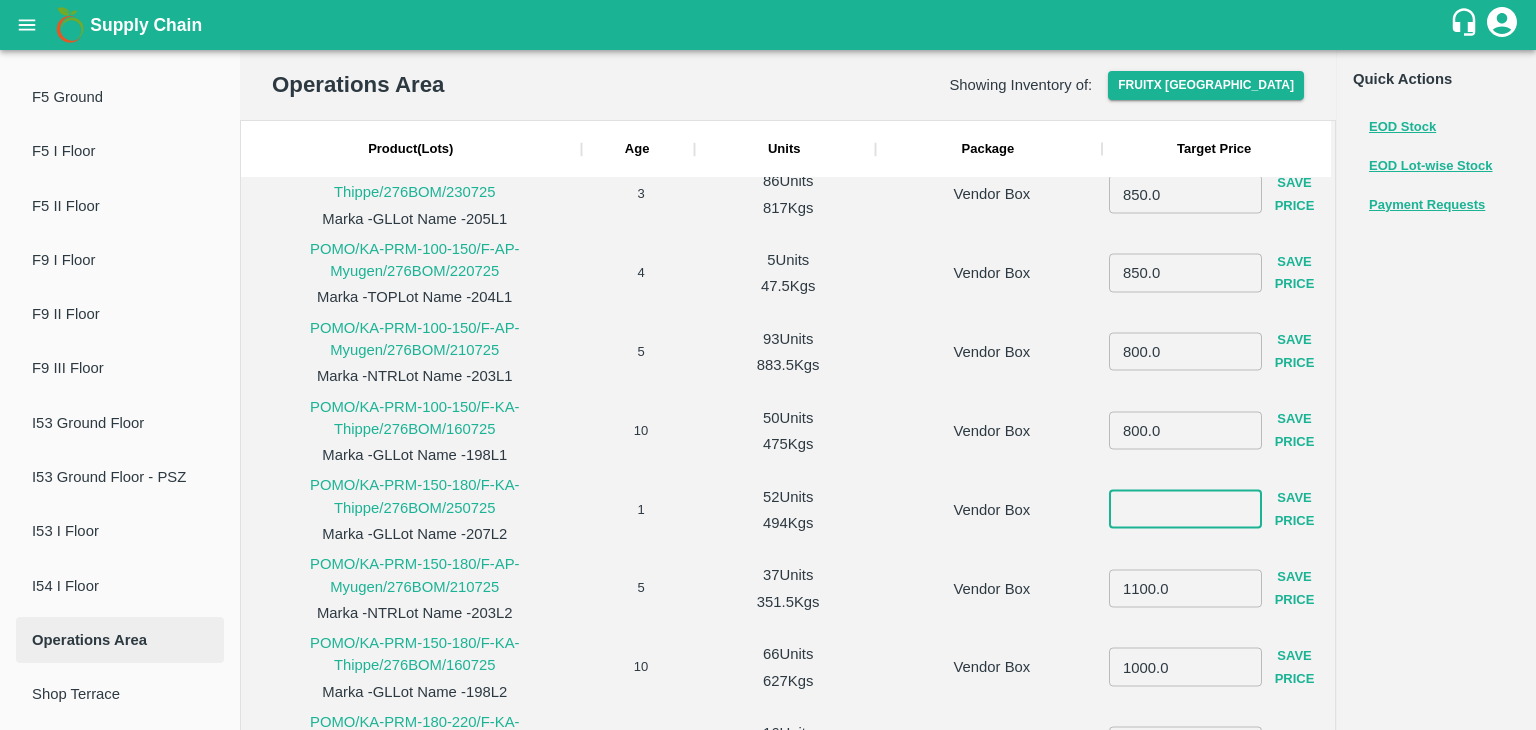click at bounding box center (1185, 509) 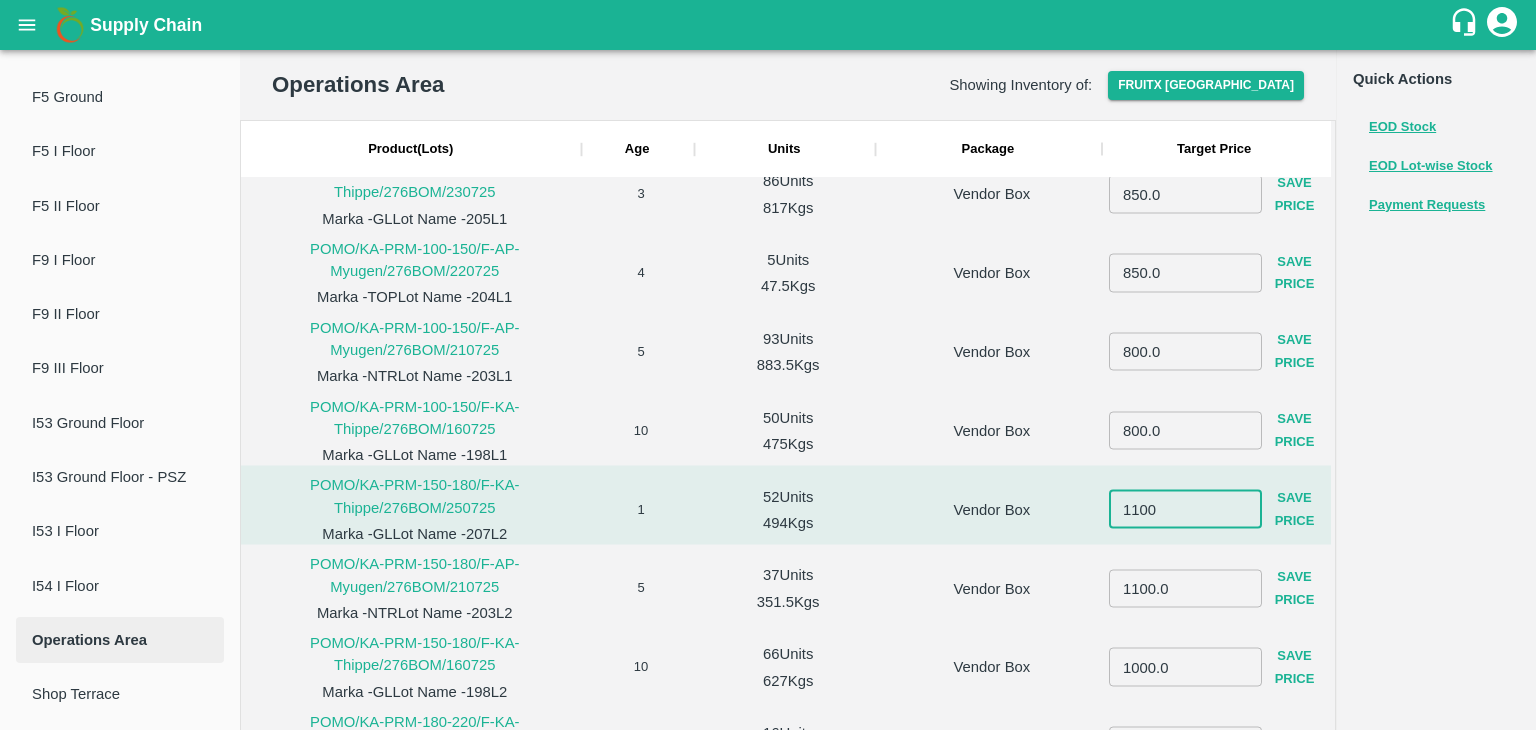 type on "1100" 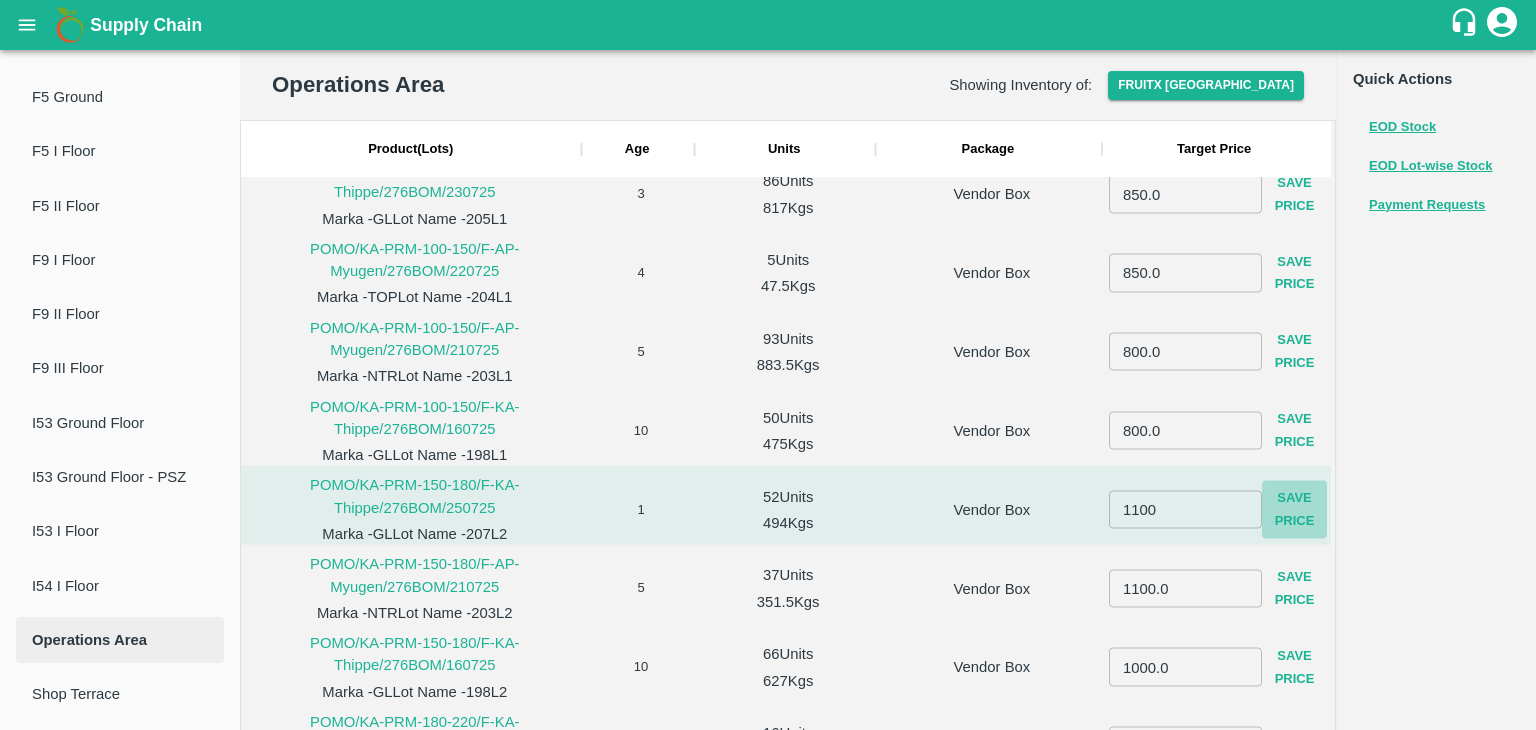 click on "Save Price" at bounding box center (1295, 510) 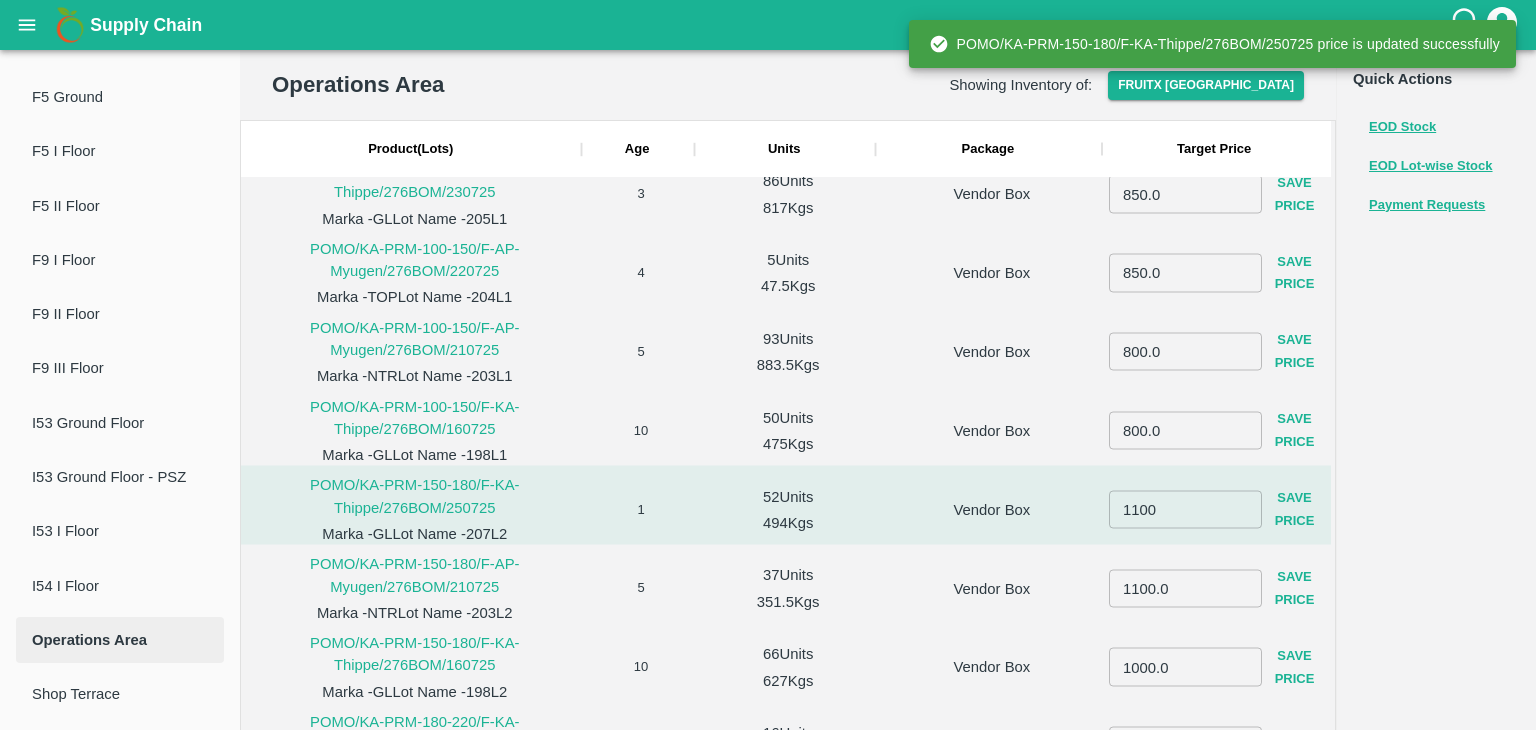 scroll, scrollTop: 2772, scrollLeft: 0, axis: vertical 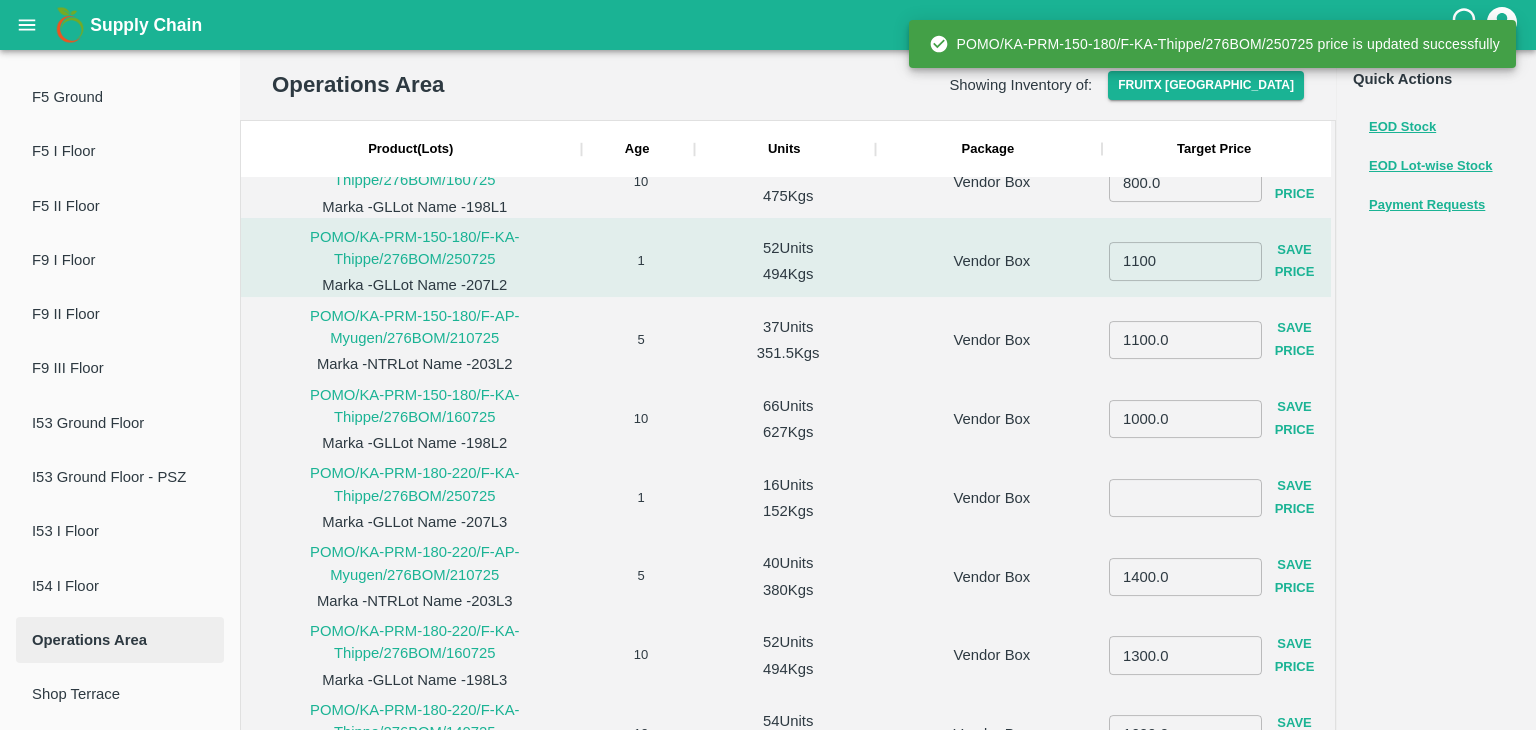 click at bounding box center (1185, 498) 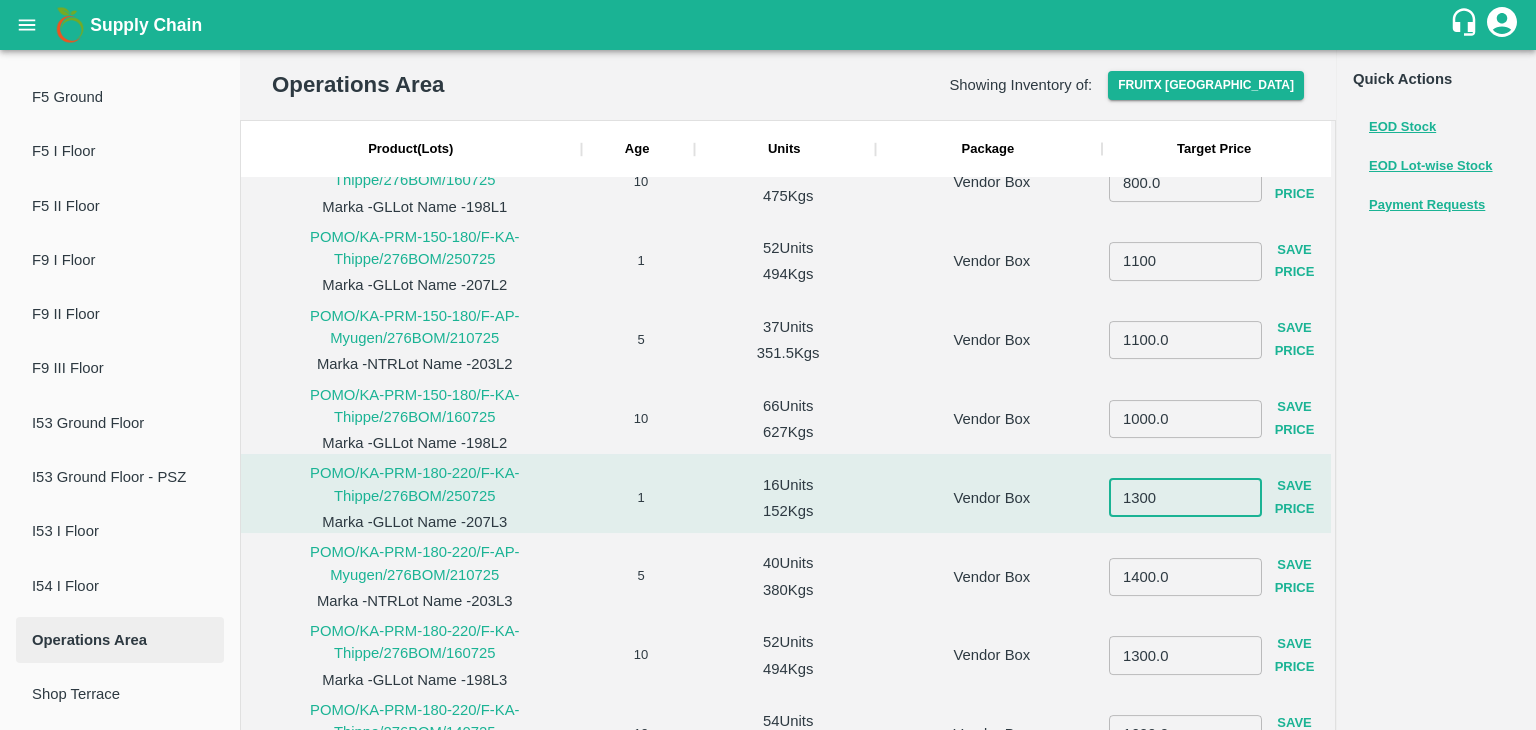 type on "1300" 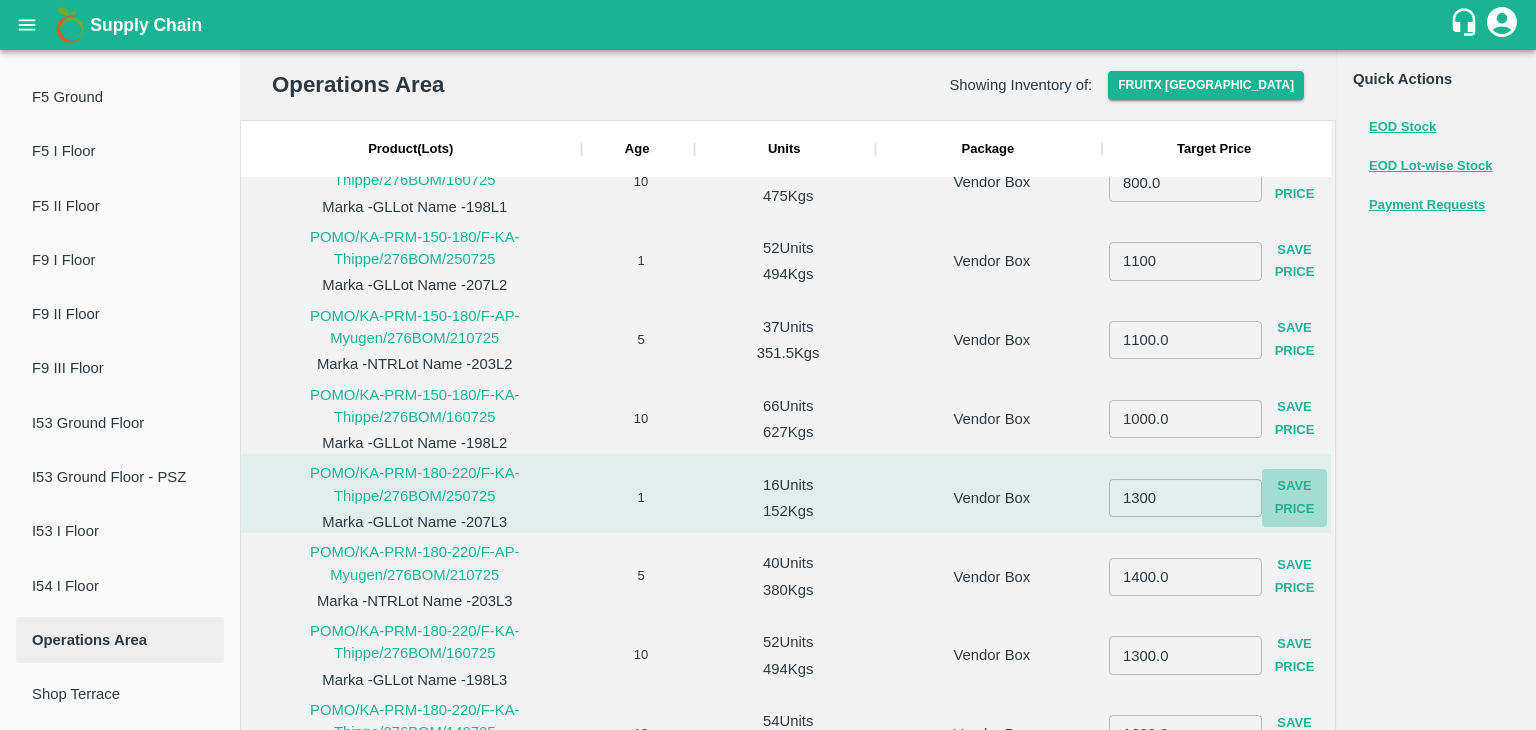 click on "Save Price" at bounding box center (1295, 498) 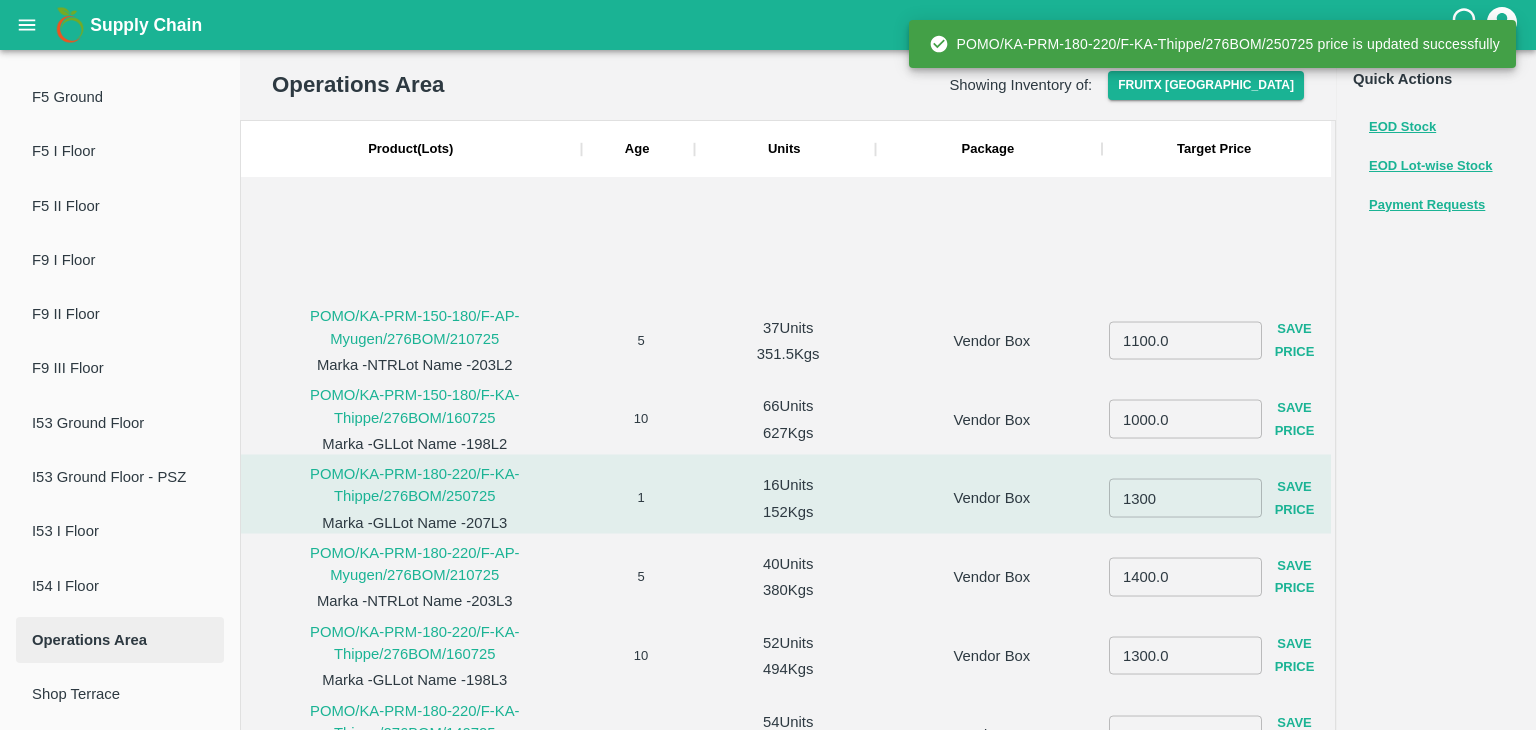scroll, scrollTop: 3212, scrollLeft: 0, axis: vertical 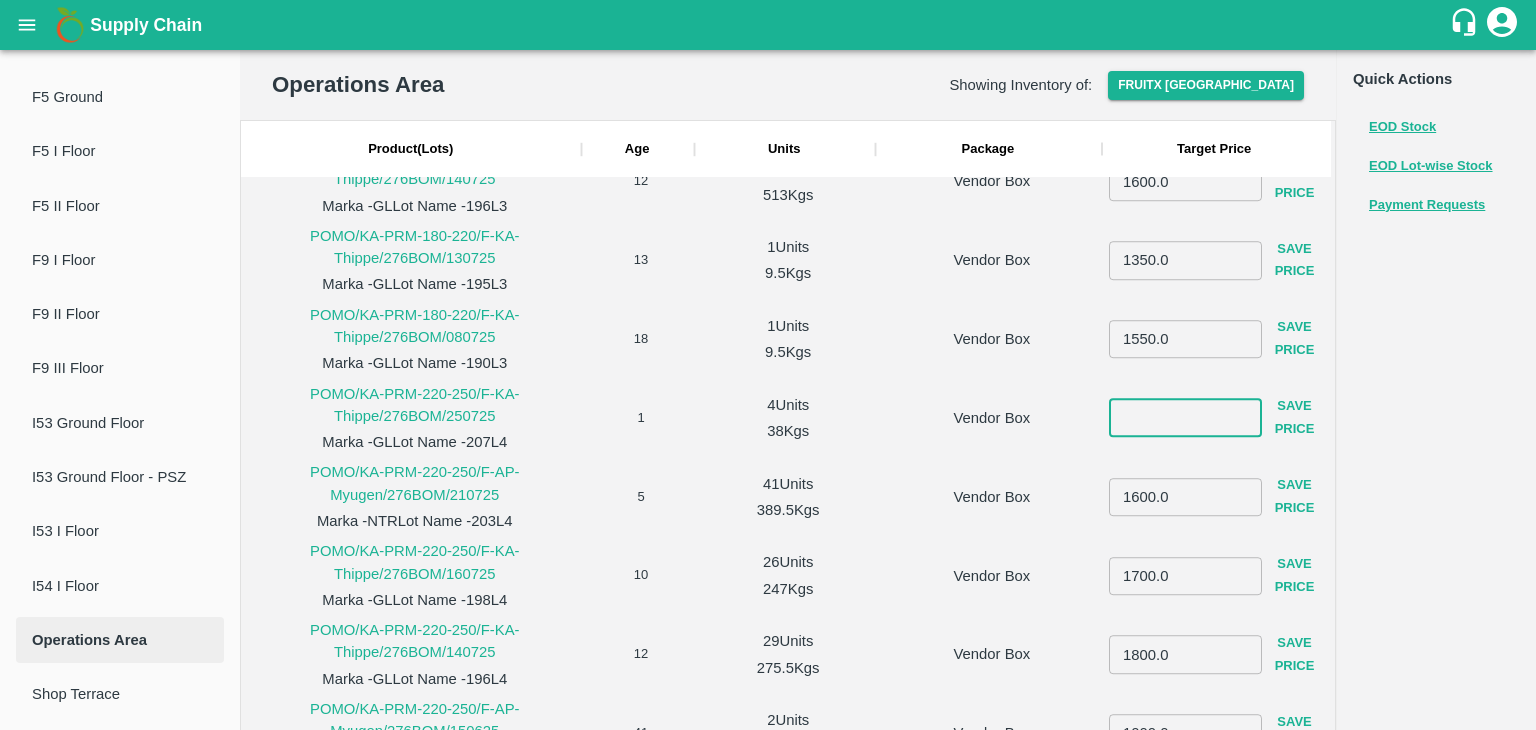 click at bounding box center (1185, 418) 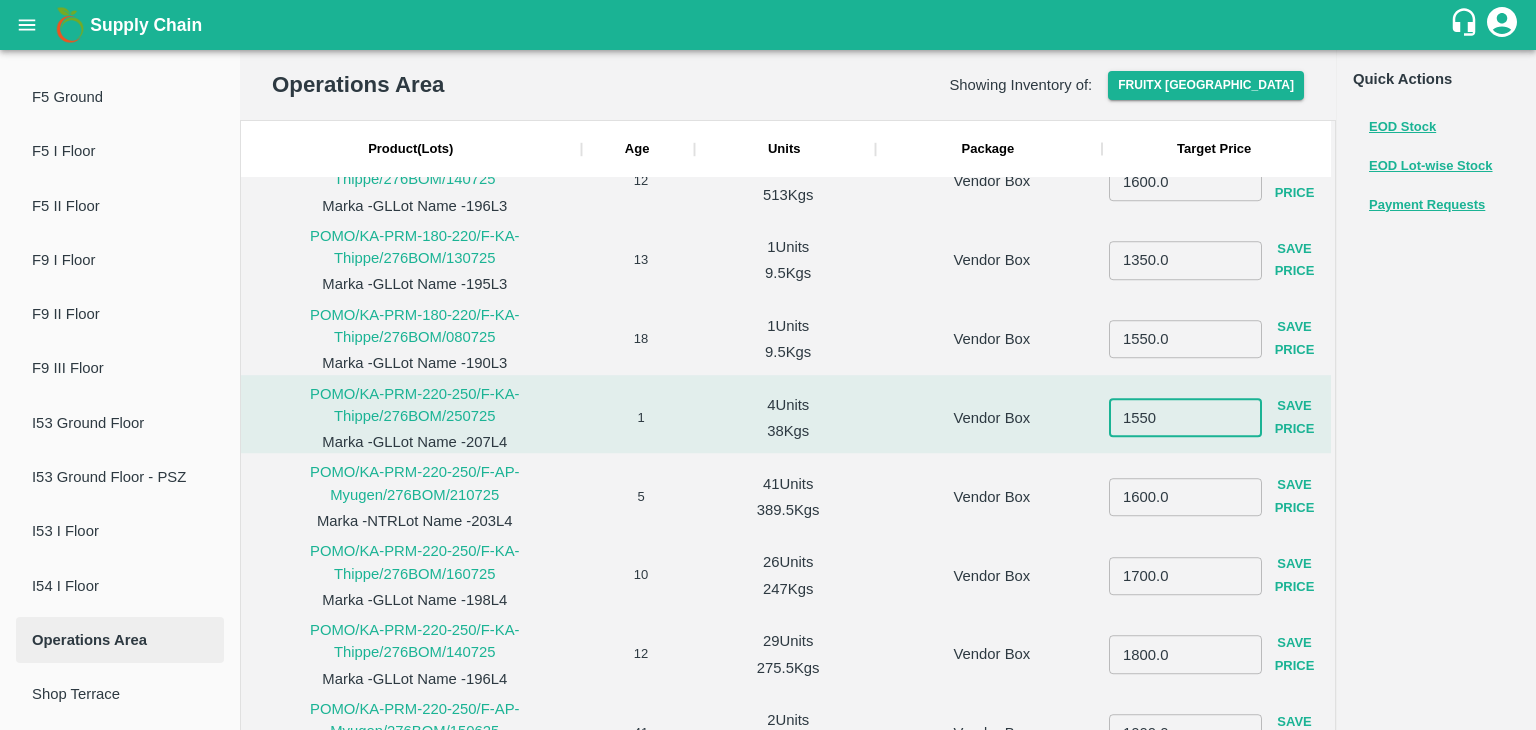type on "1550" 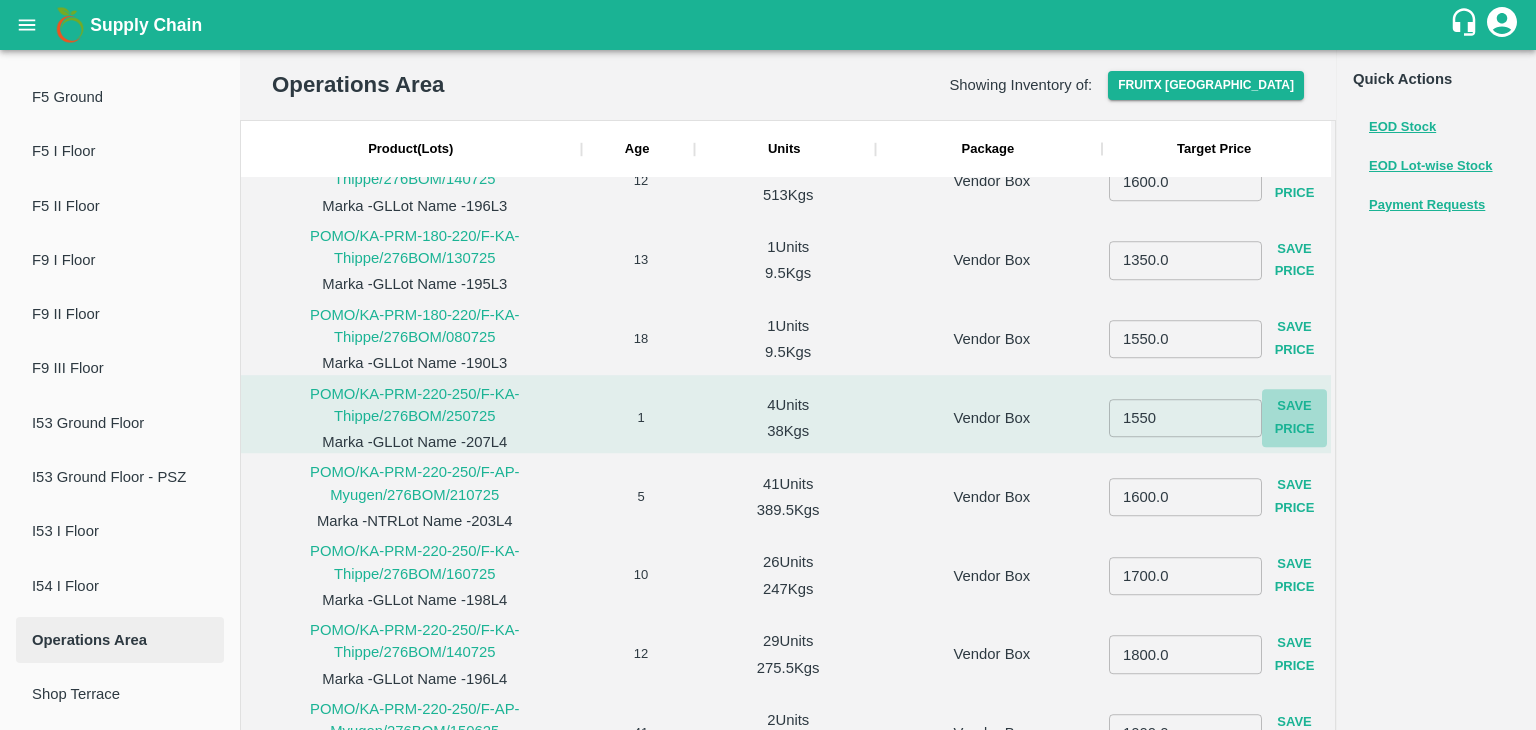 click on "Save Price" at bounding box center (1295, 419) 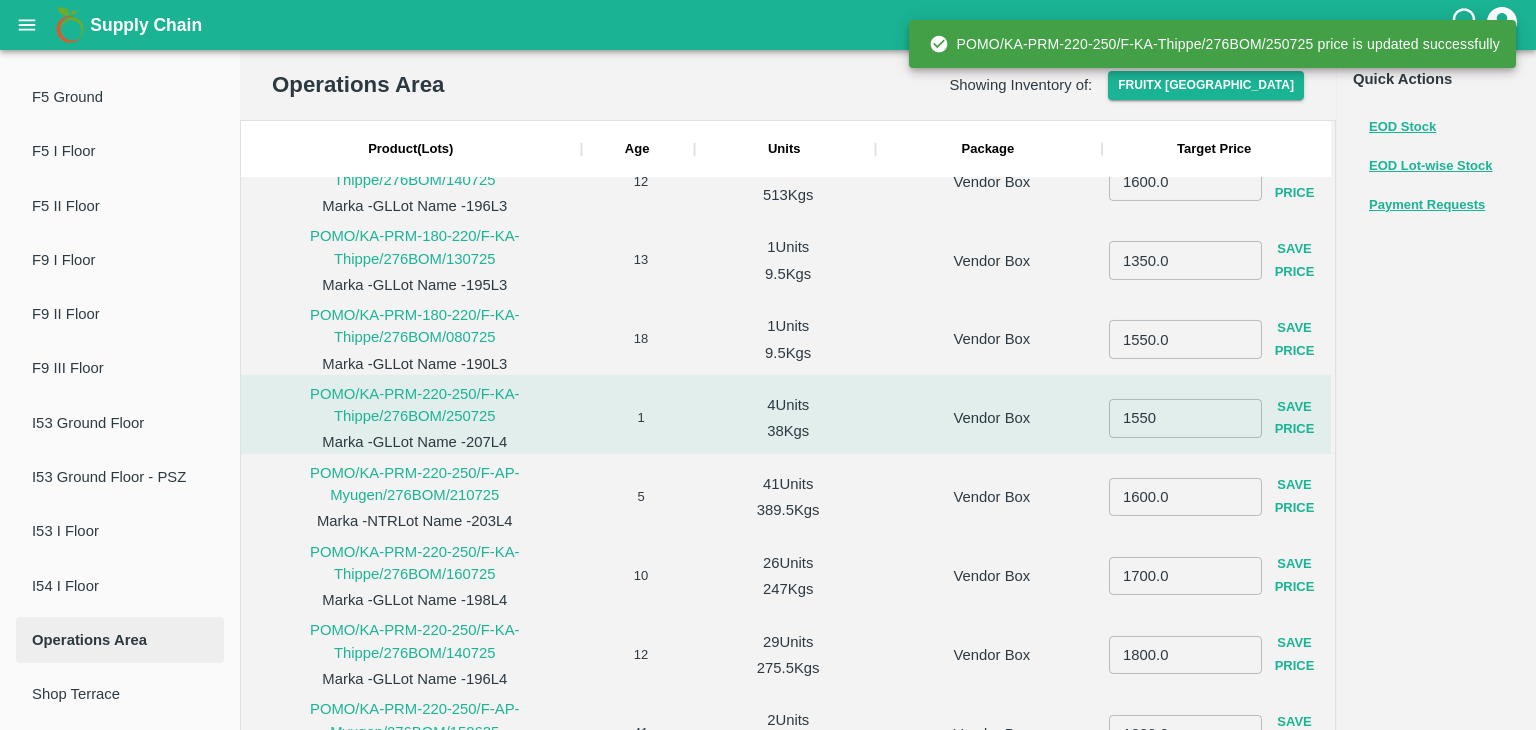 scroll, scrollTop: 3508, scrollLeft: 0, axis: vertical 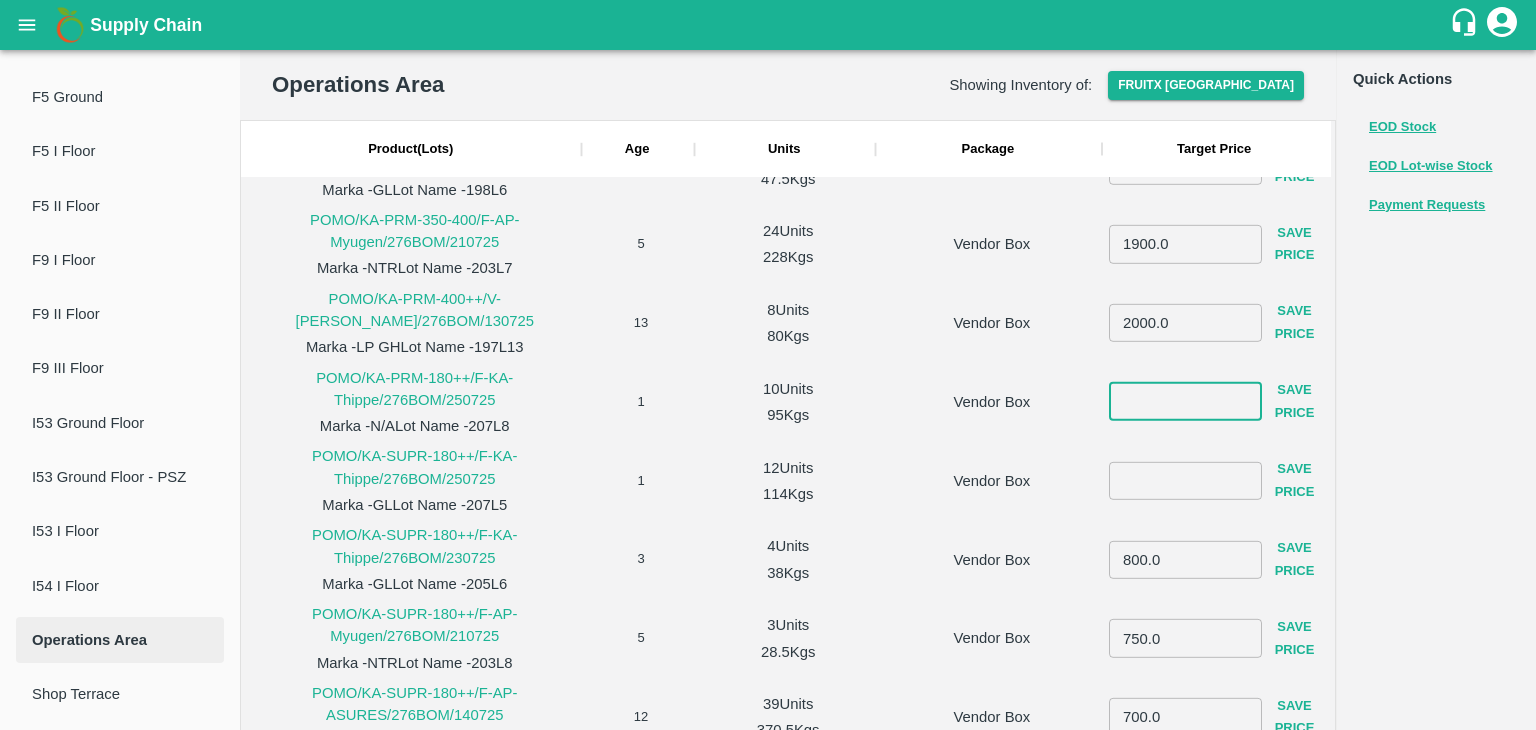 click at bounding box center (1185, 402) 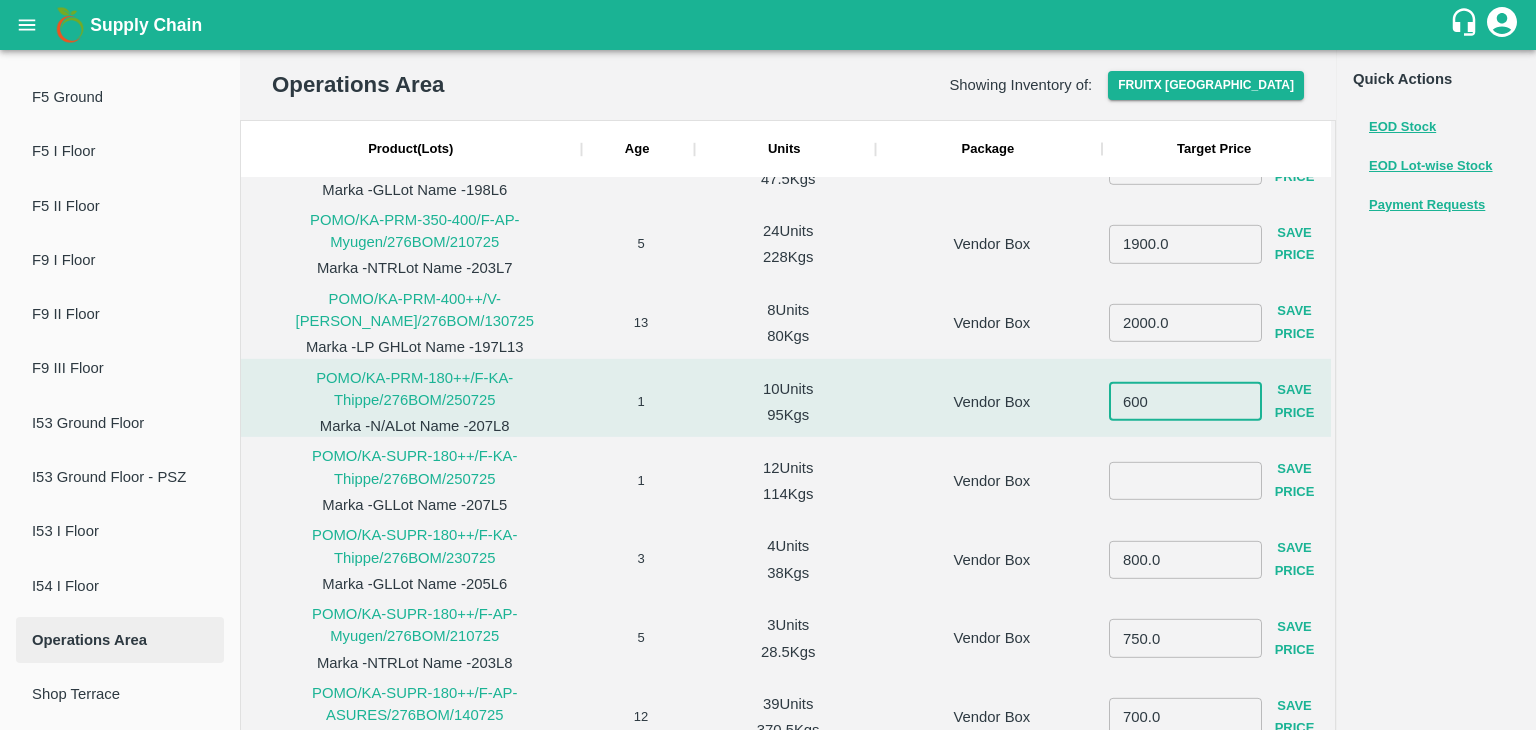 type on "600" 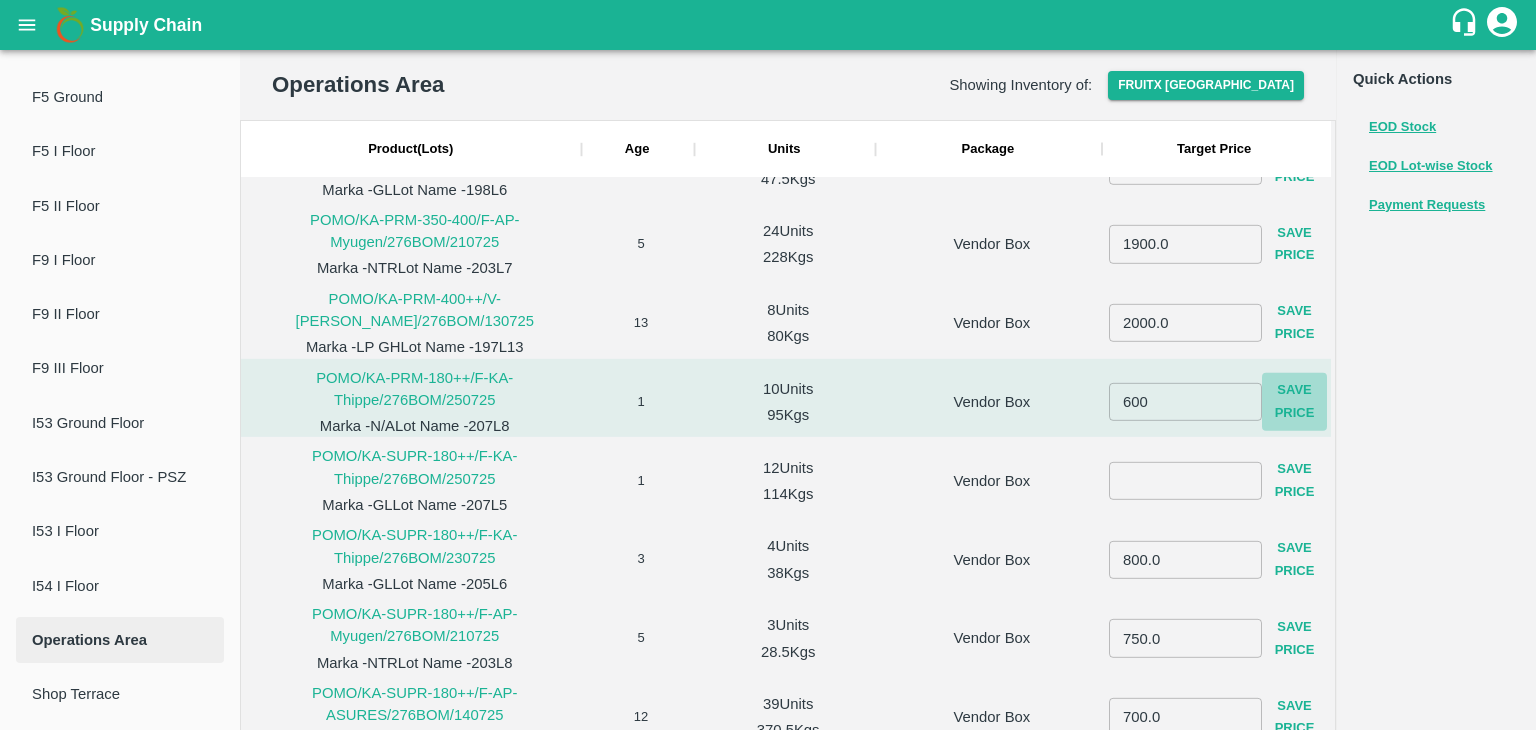 click on "Save Price" at bounding box center (1295, 402) 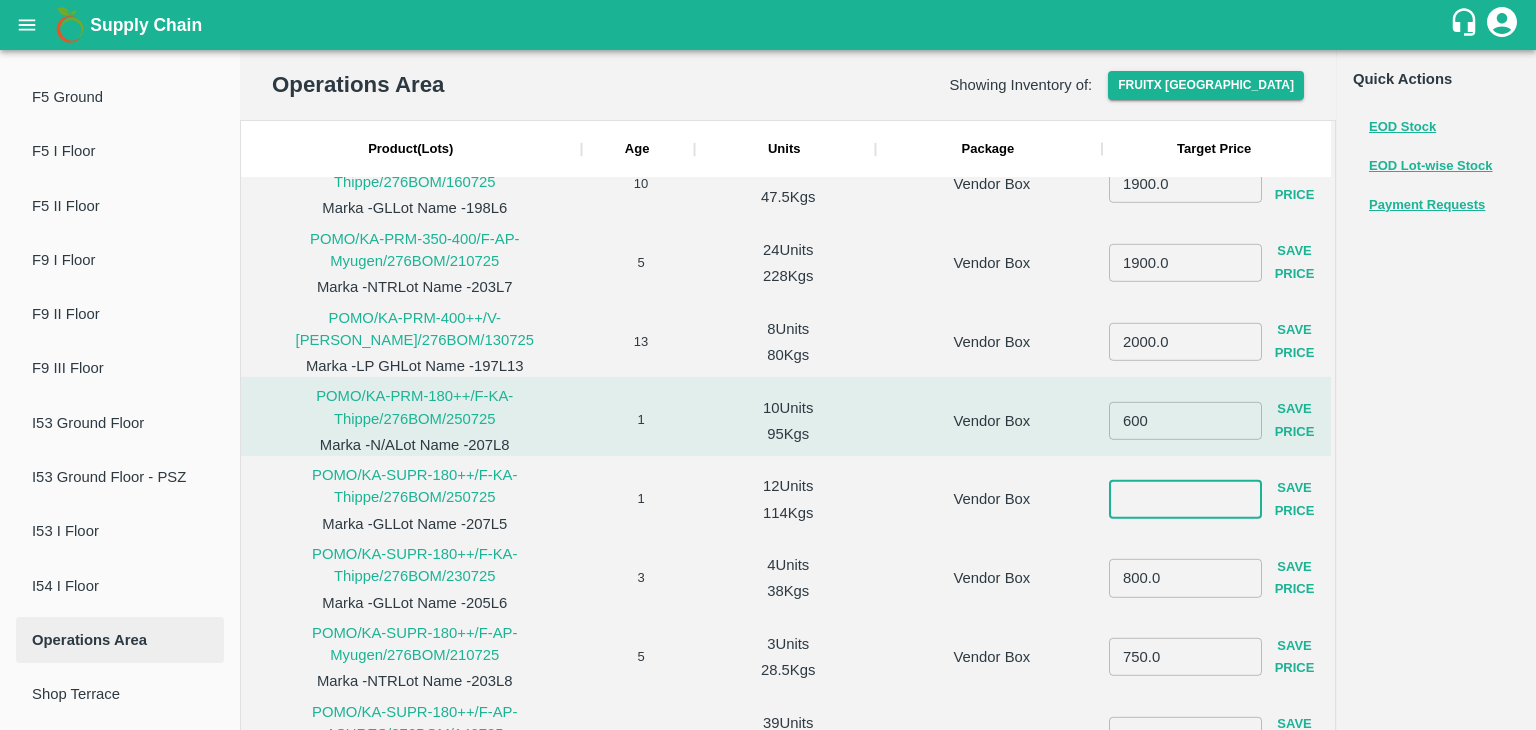click at bounding box center (1185, 499) 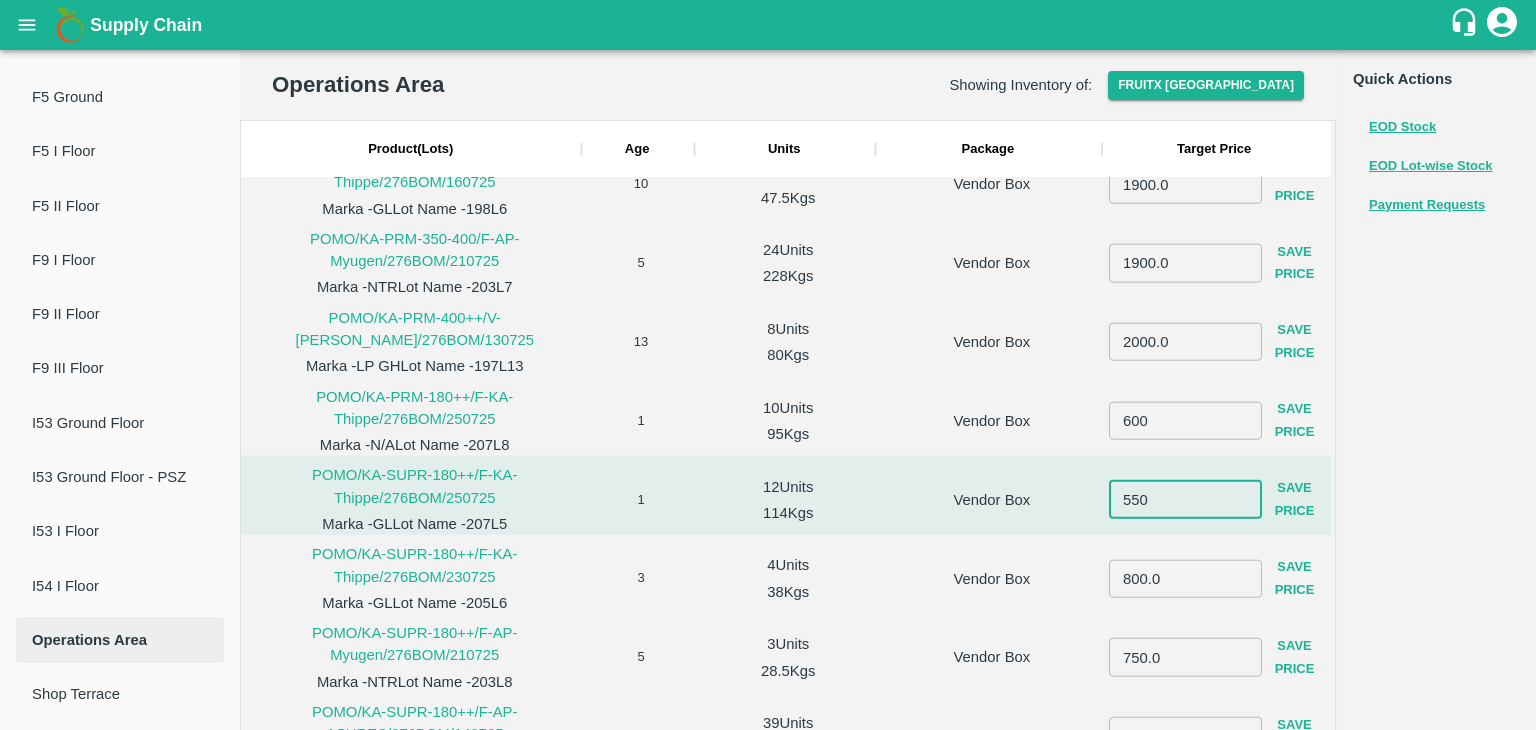 type on "550" 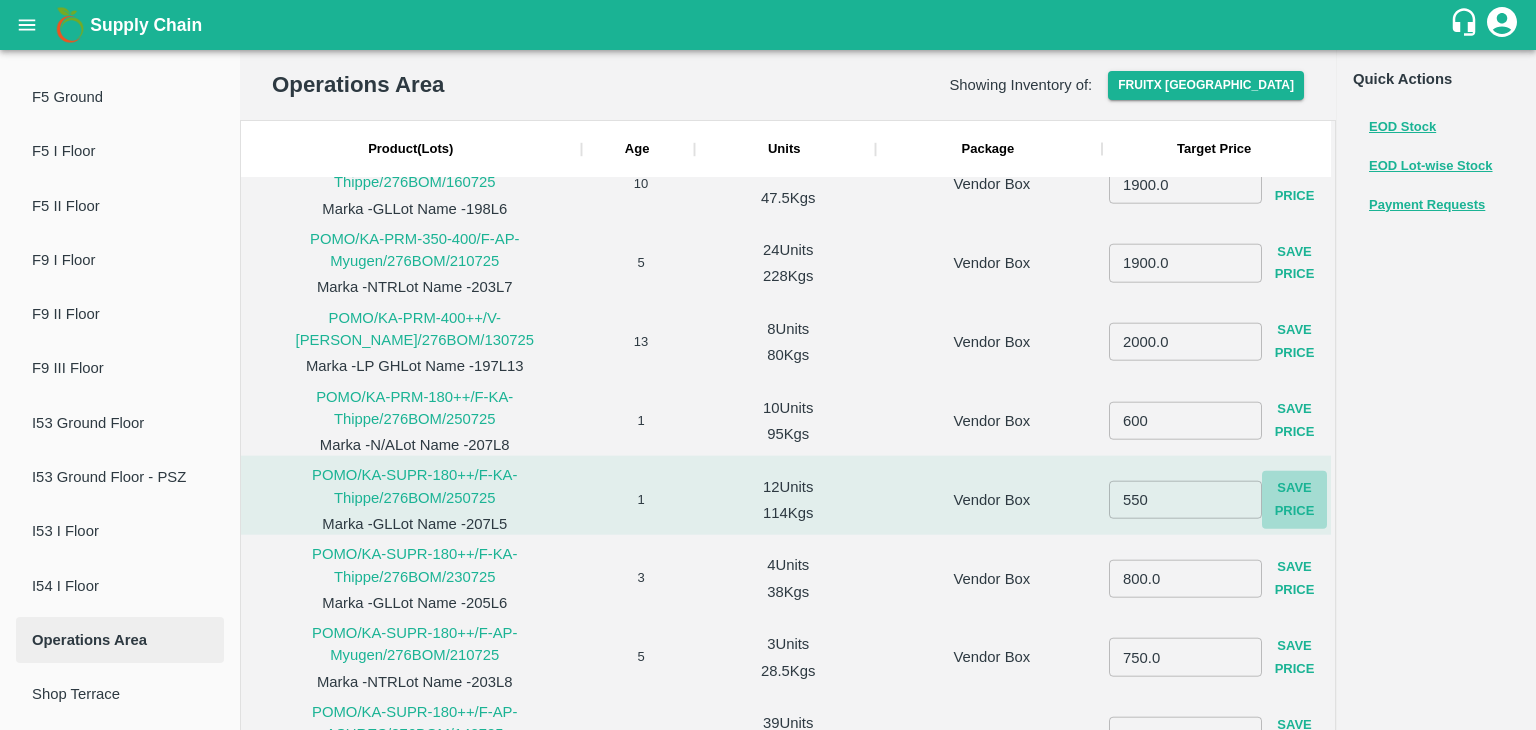 click on "Save Price" at bounding box center [1295, 500] 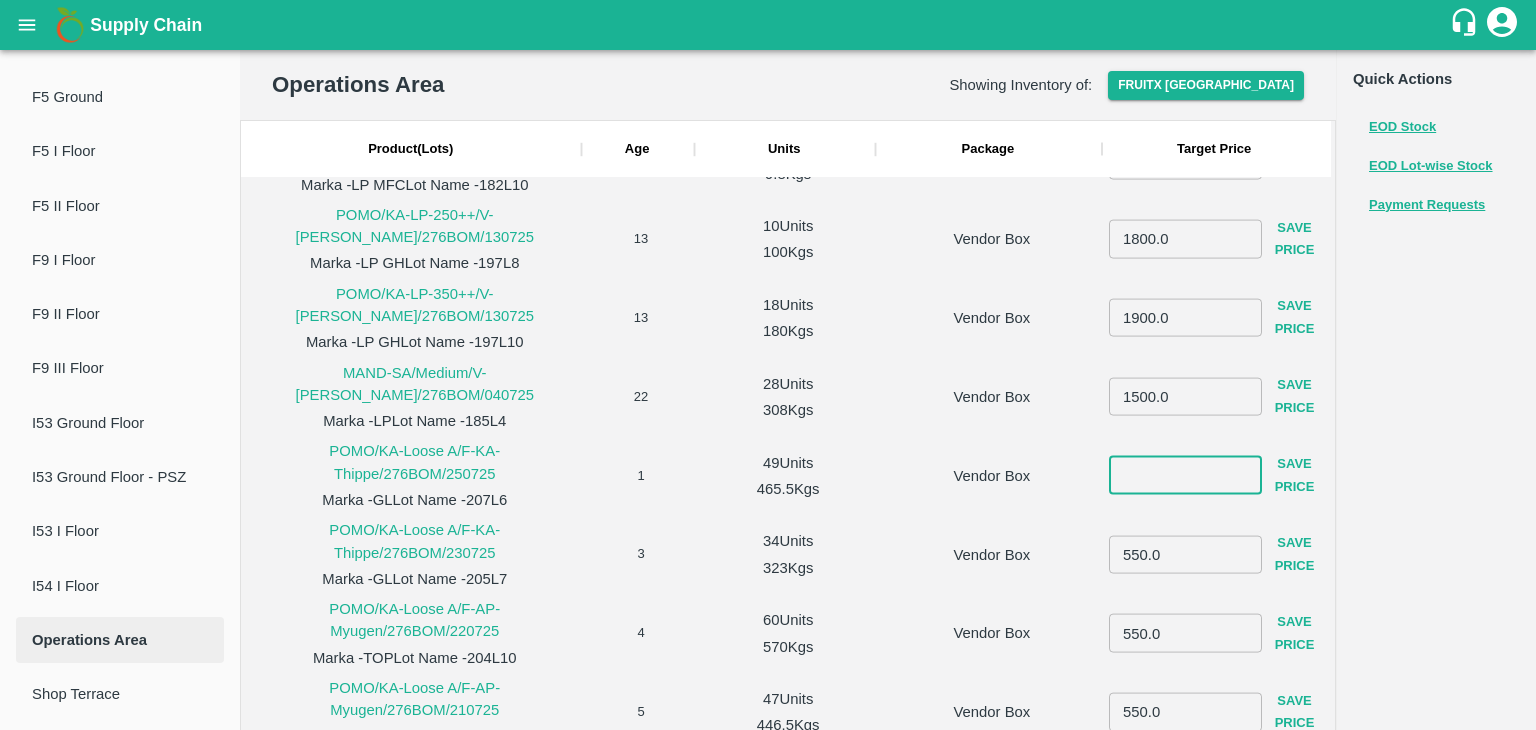 click at bounding box center [1185, 475] 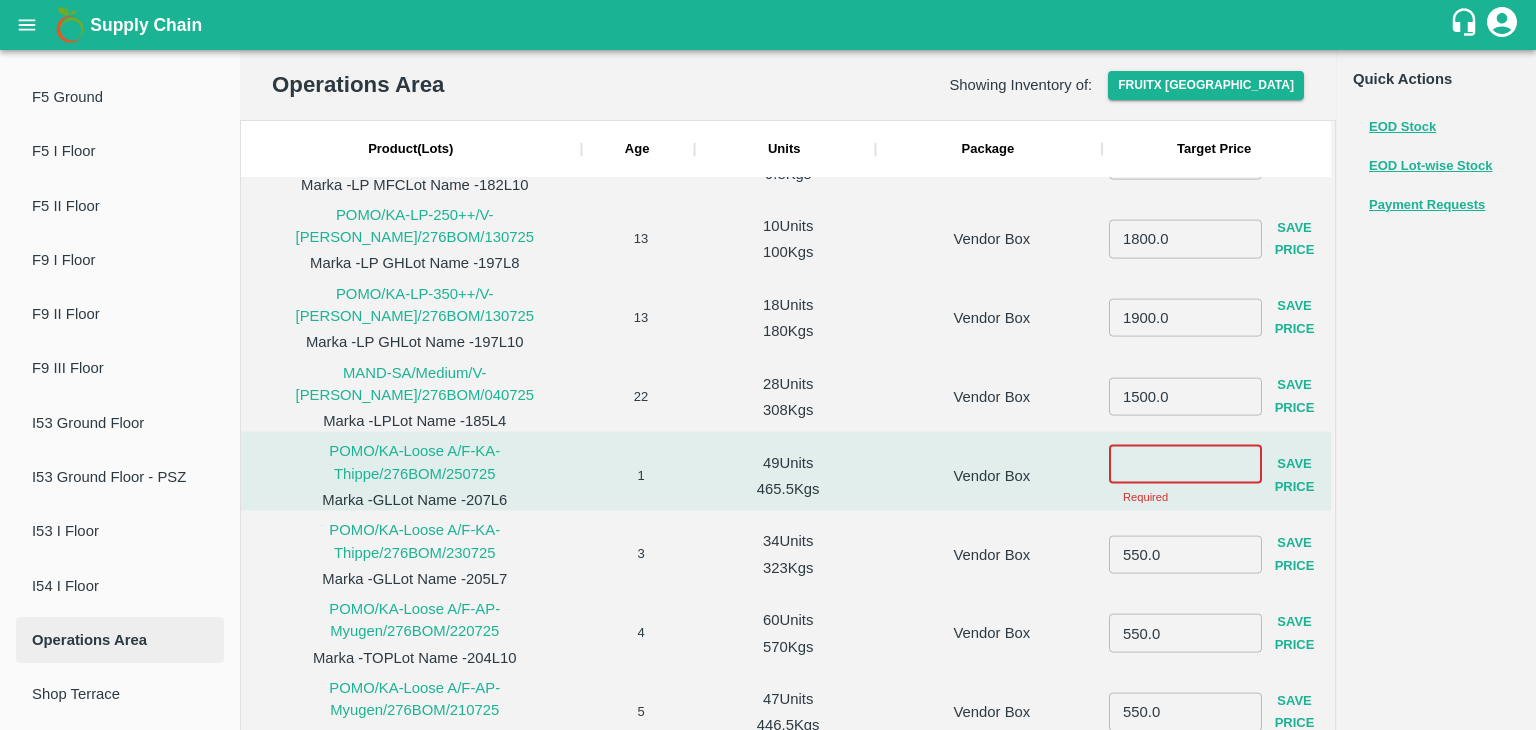 click at bounding box center [1185, 464] 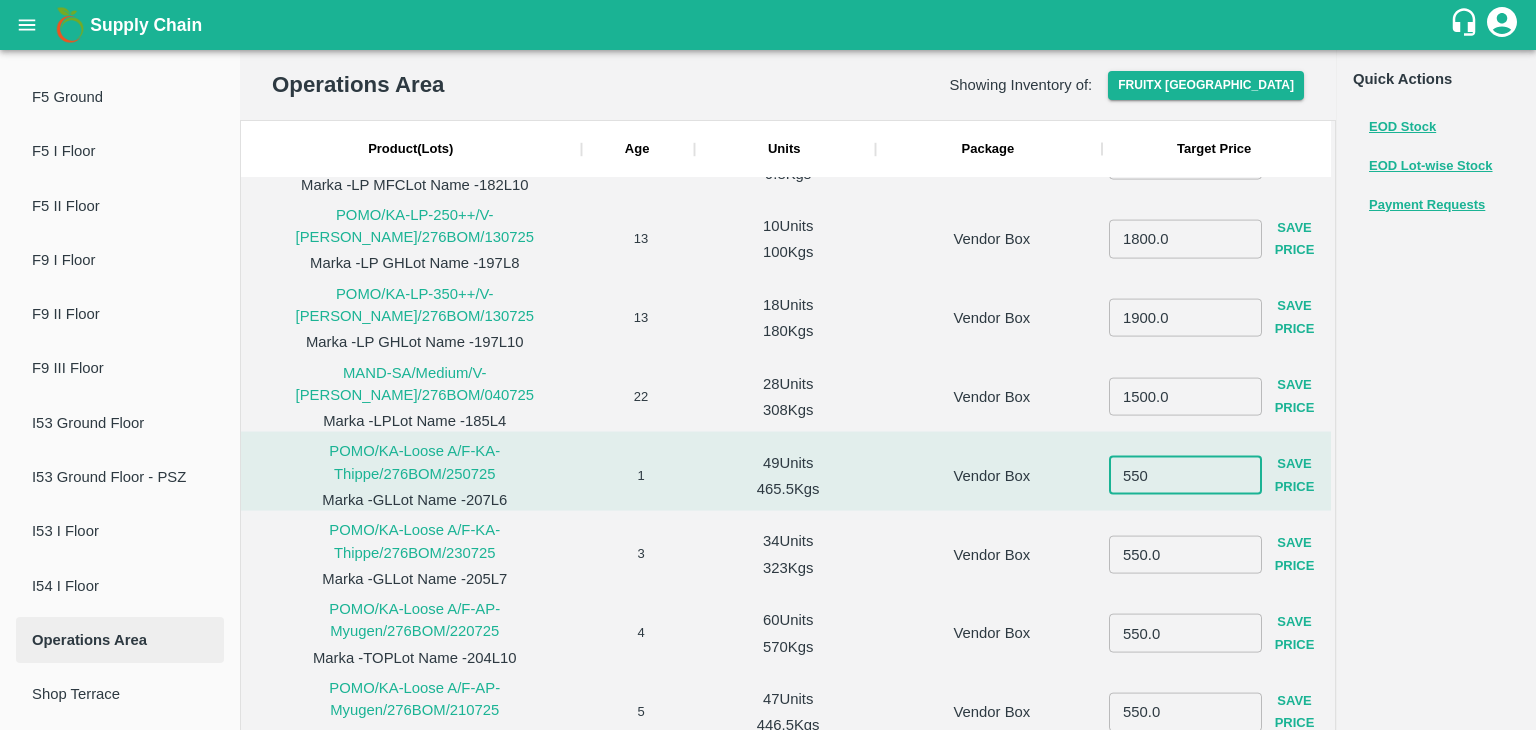 type on "550" 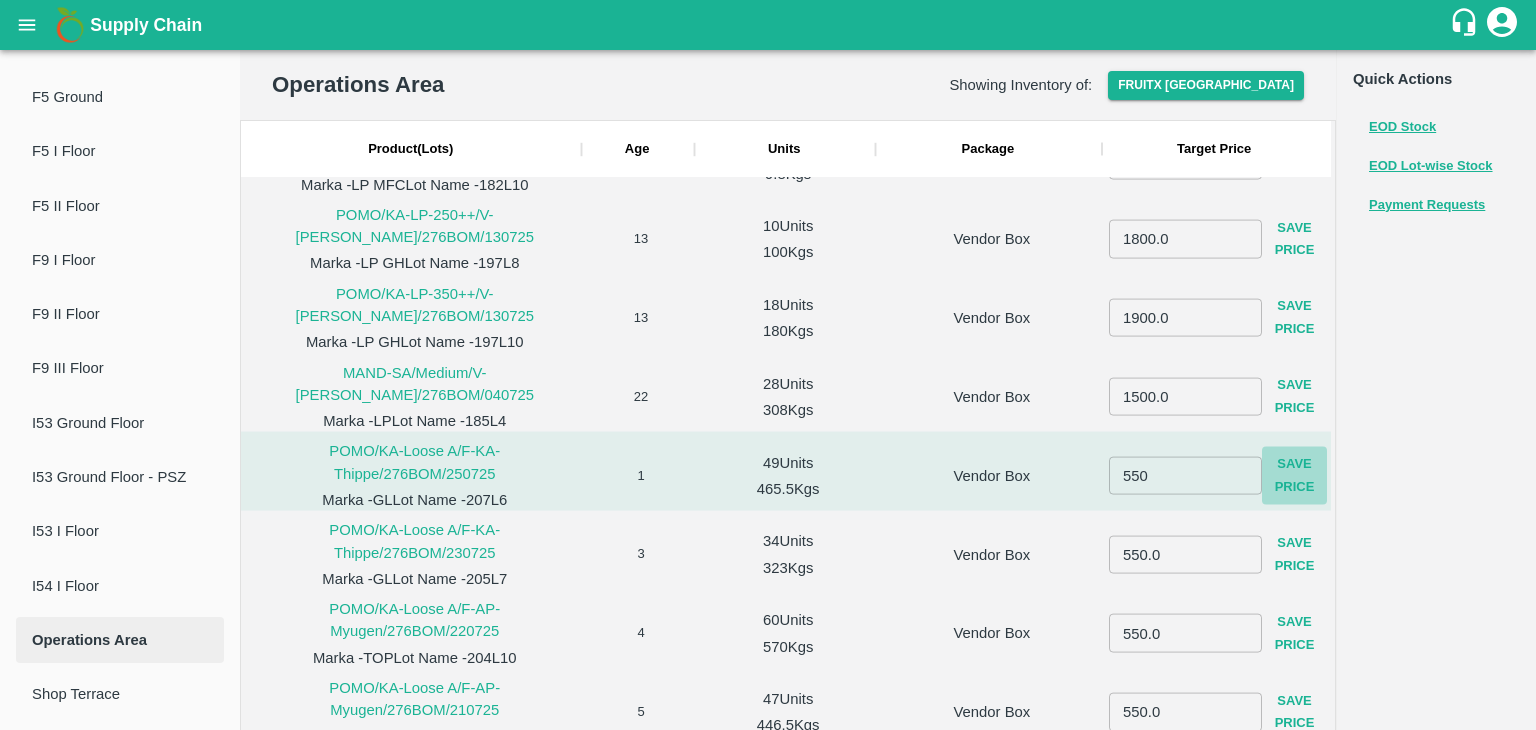 click on "Save Price" at bounding box center (1295, 476) 